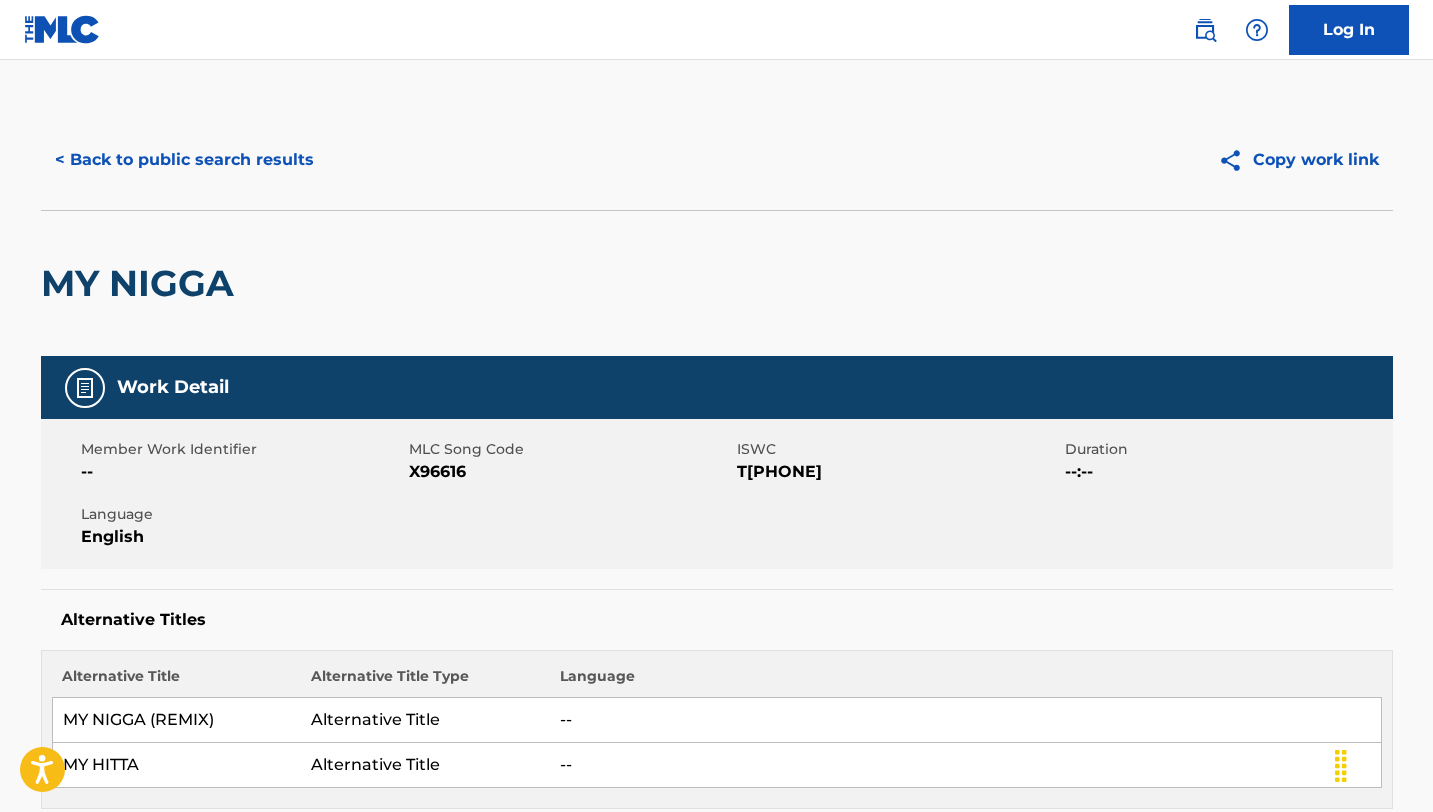 scroll, scrollTop: 556, scrollLeft: 0, axis: vertical 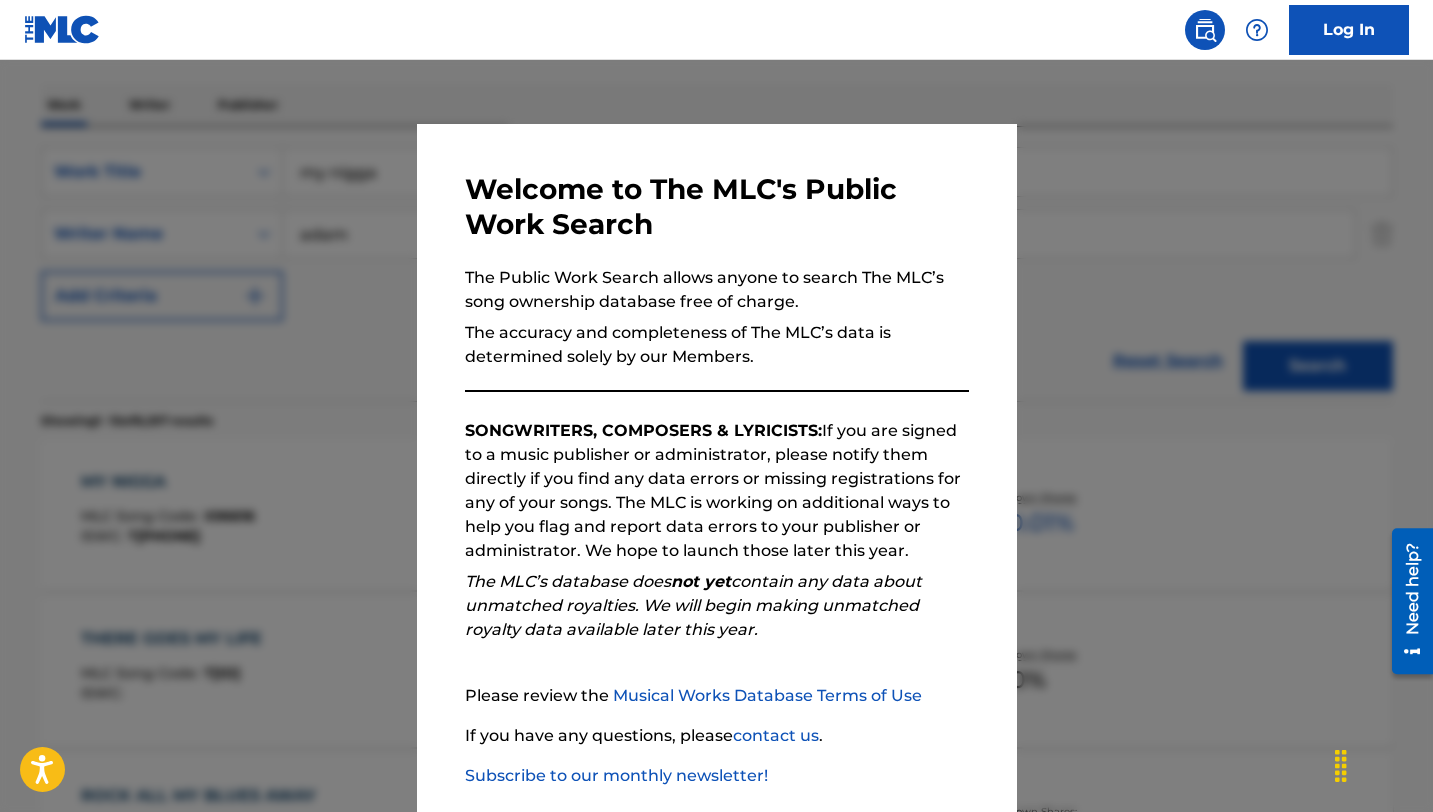 click at bounding box center (716, 466) 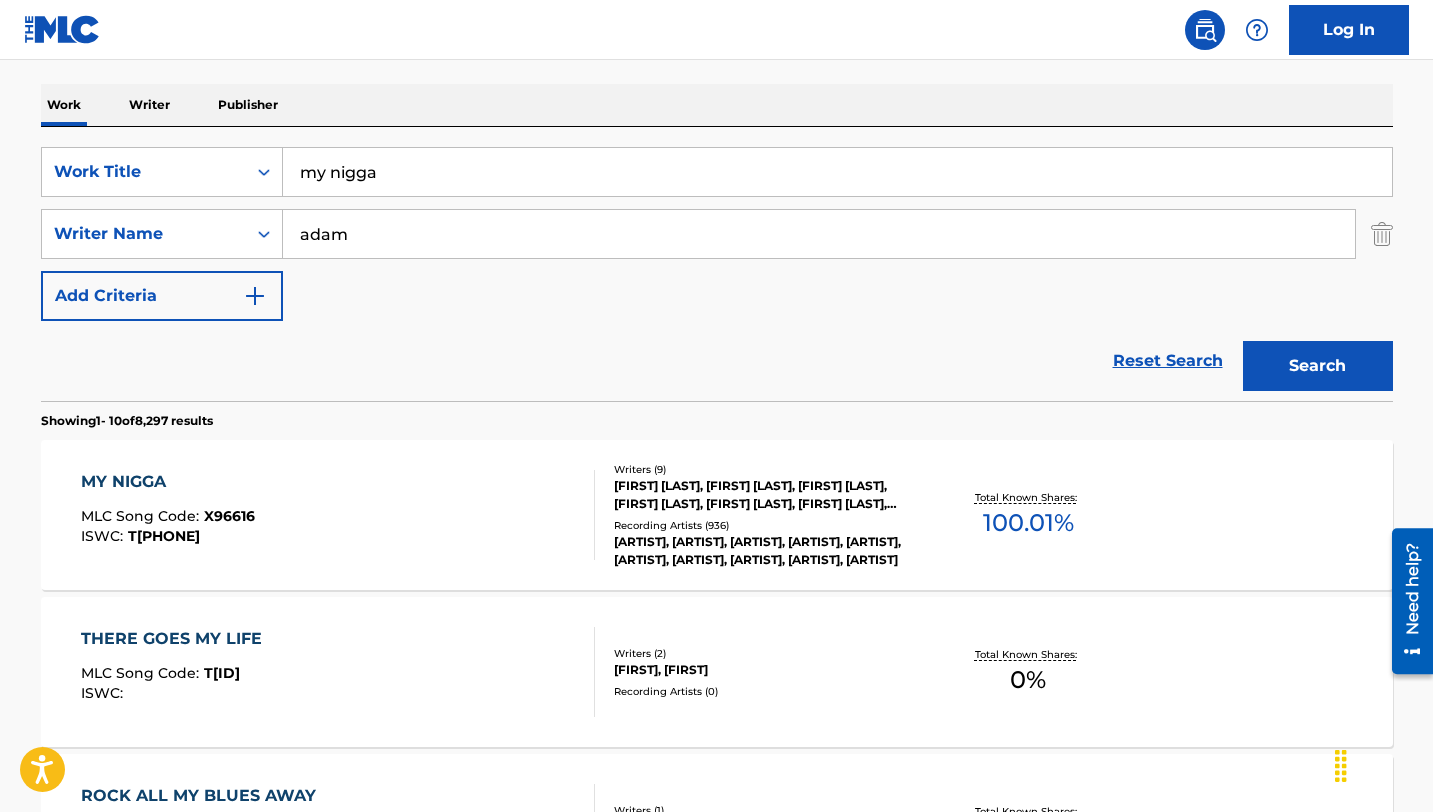 click on "my nigga" at bounding box center (837, 172) 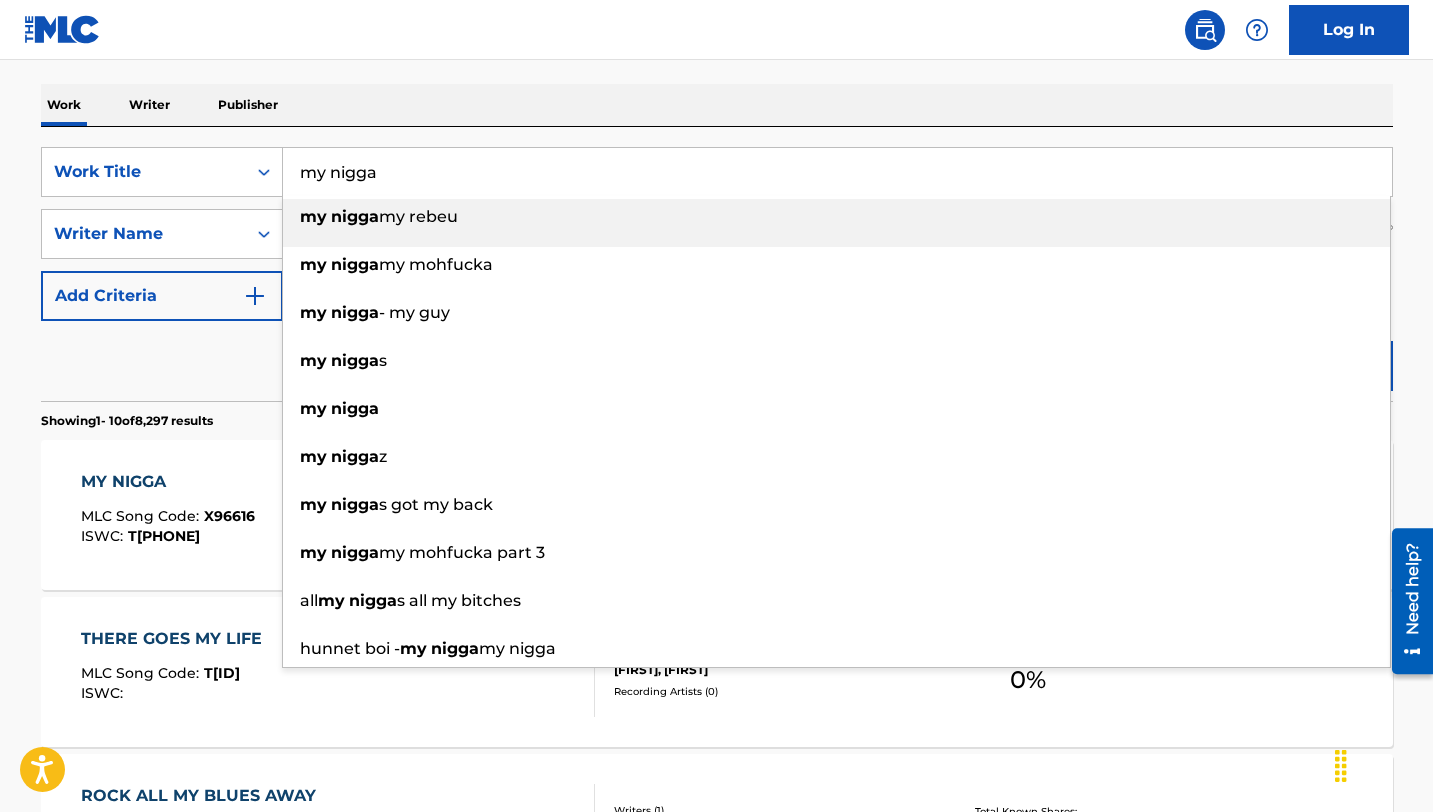 click on "my nigga" at bounding box center [837, 172] 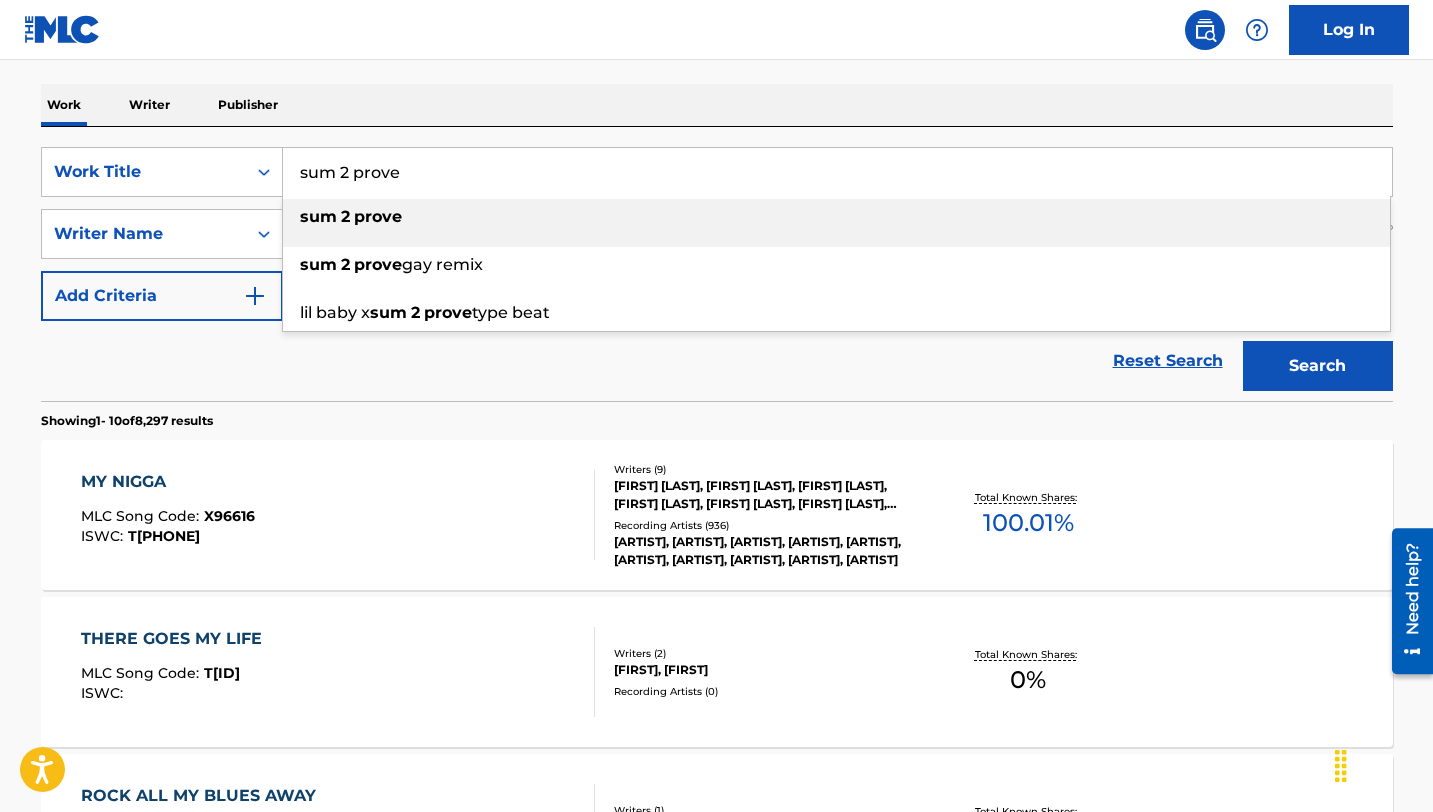 type on "sum 2 prove" 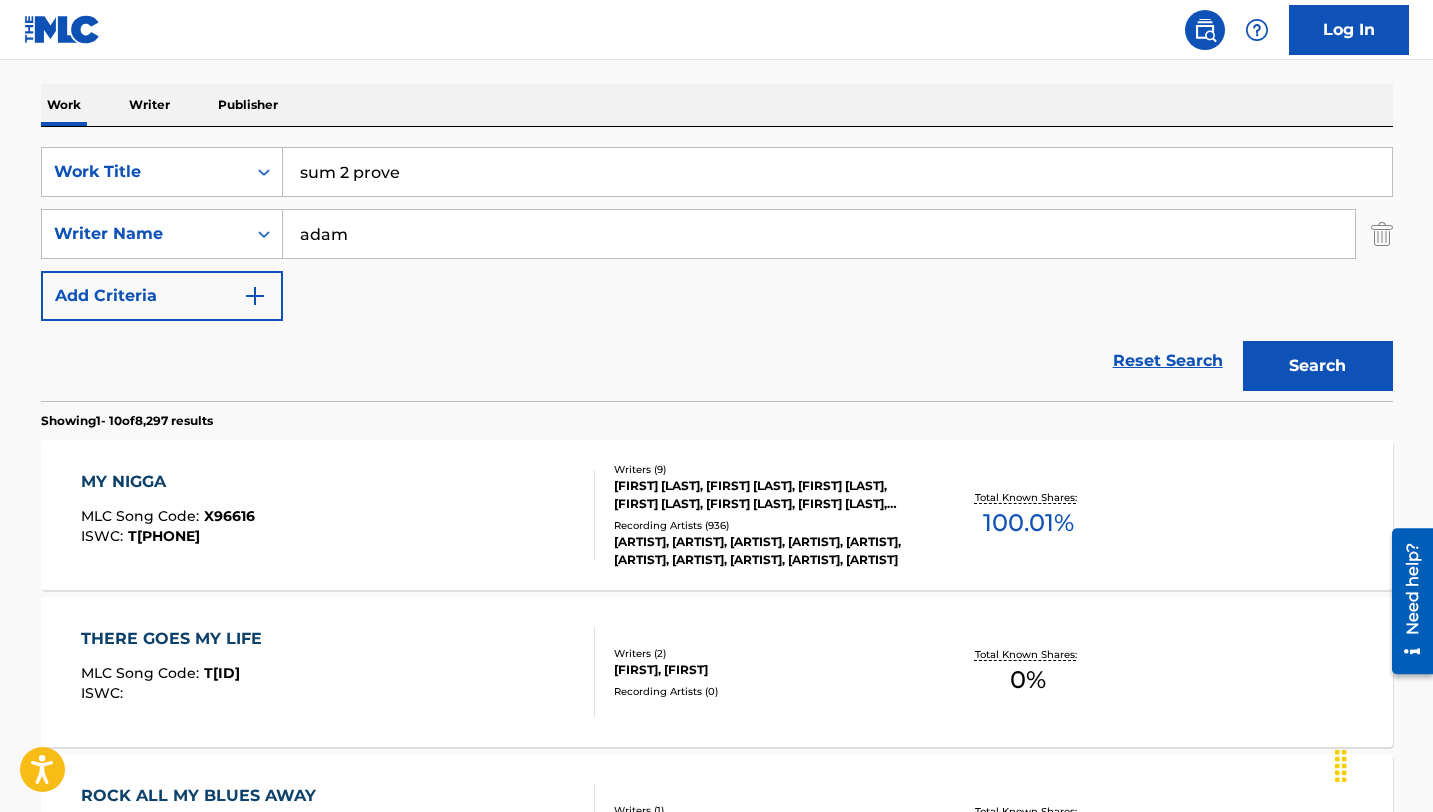click on "adam" at bounding box center (819, 234) 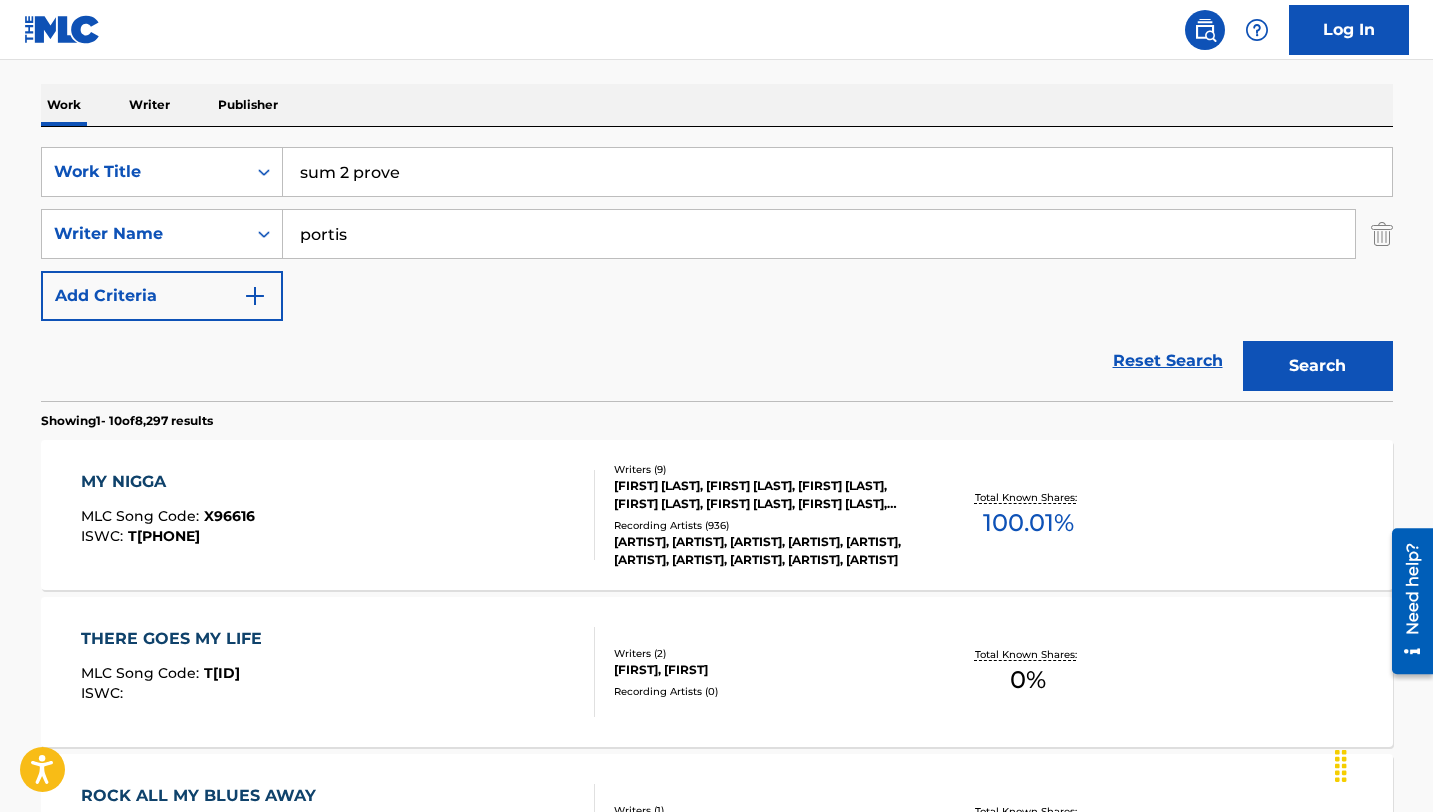 type on "portis" 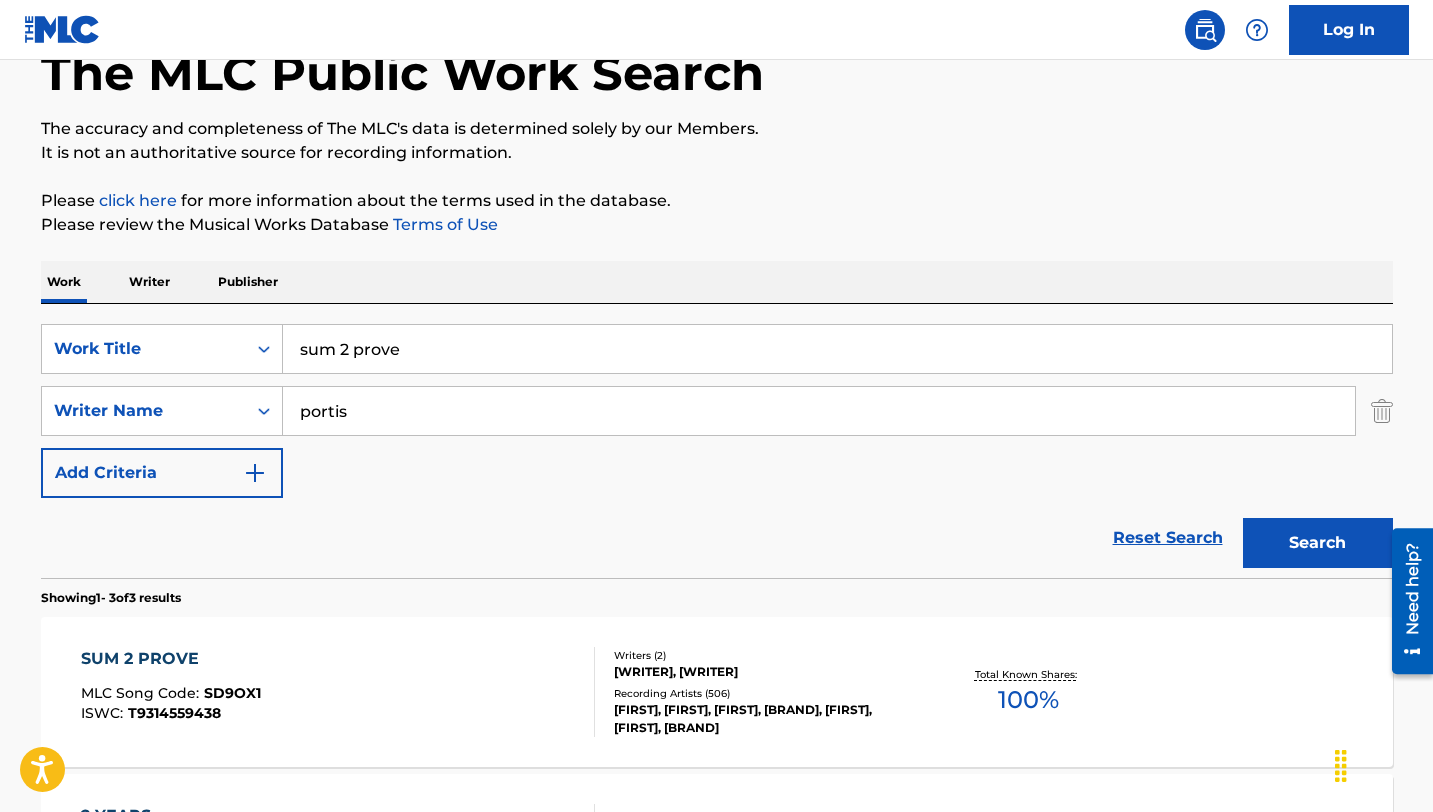 scroll, scrollTop: 298, scrollLeft: 0, axis: vertical 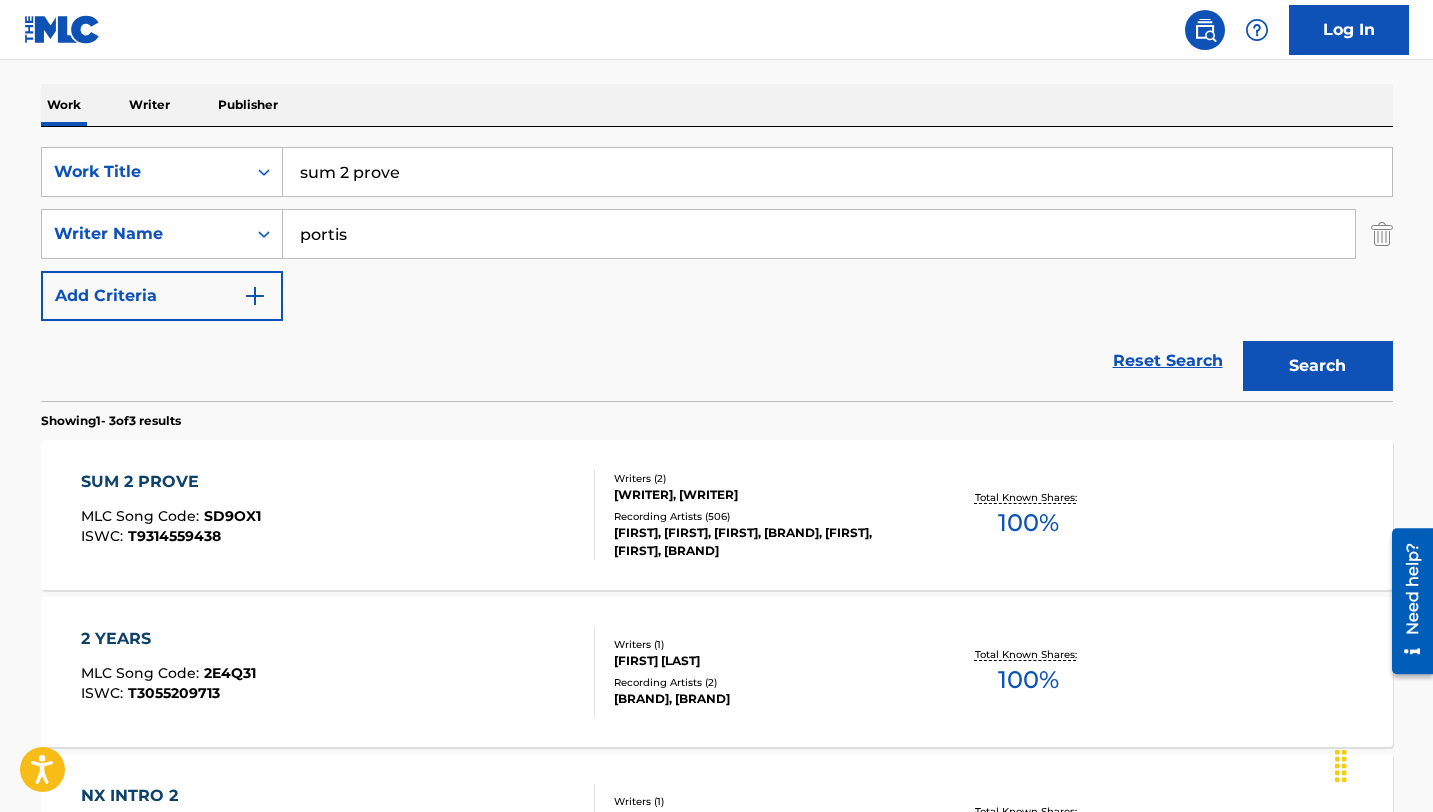 click on "SUM 2 PROVE" at bounding box center [171, 482] 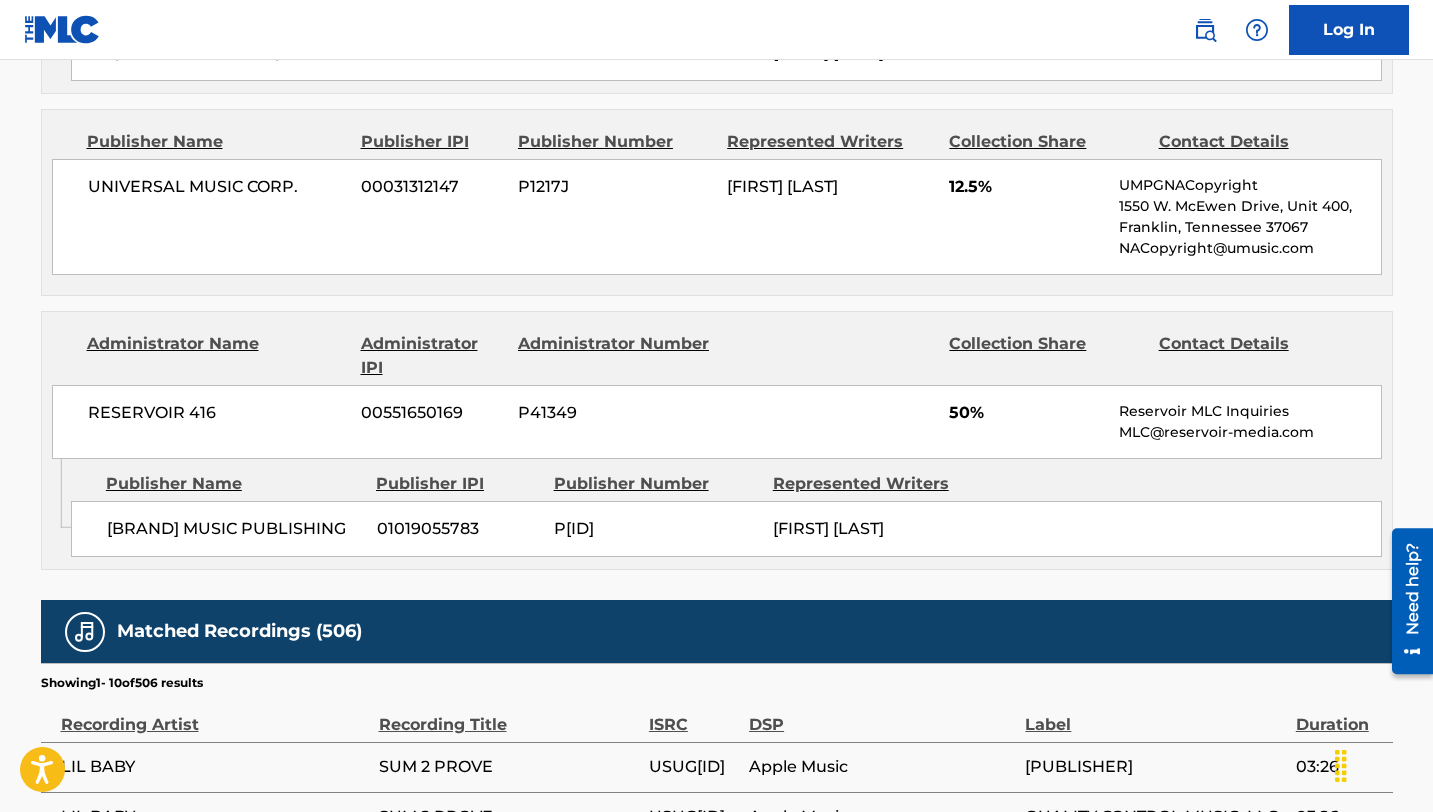 scroll, scrollTop: 1586, scrollLeft: 0, axis: vertical 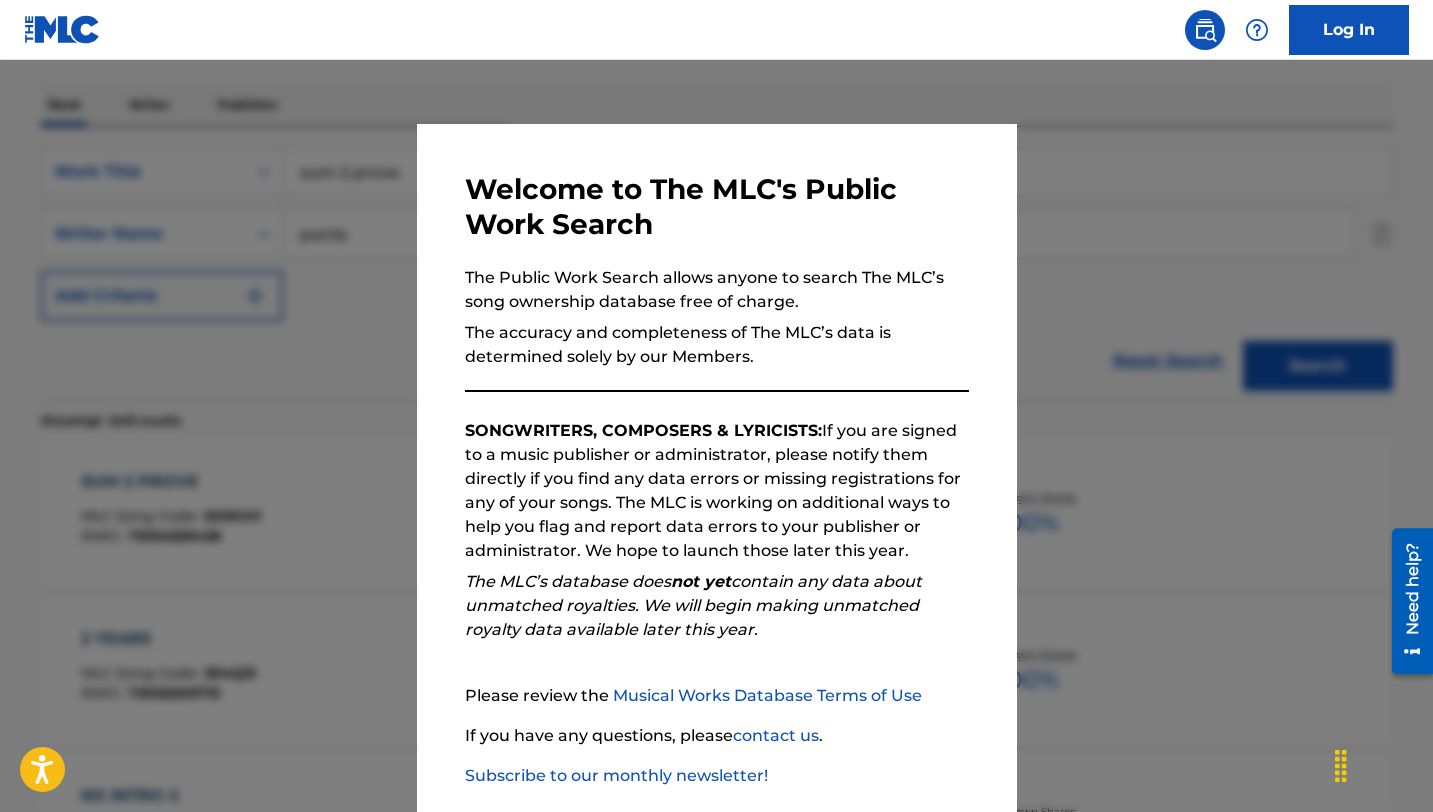 click at bounding box center [716, 466] 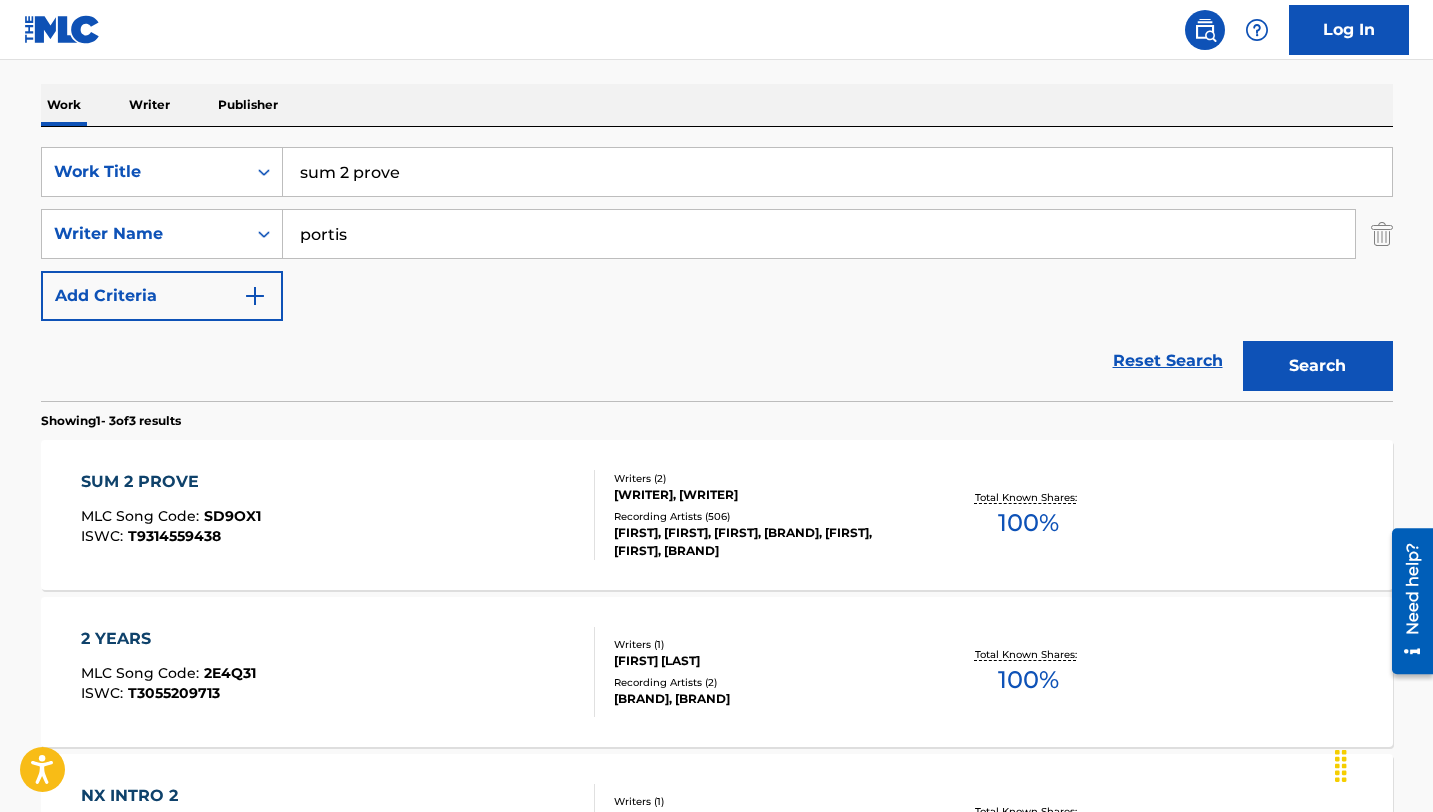 click on "sum 2 prove" at bounding box center [837, 172] 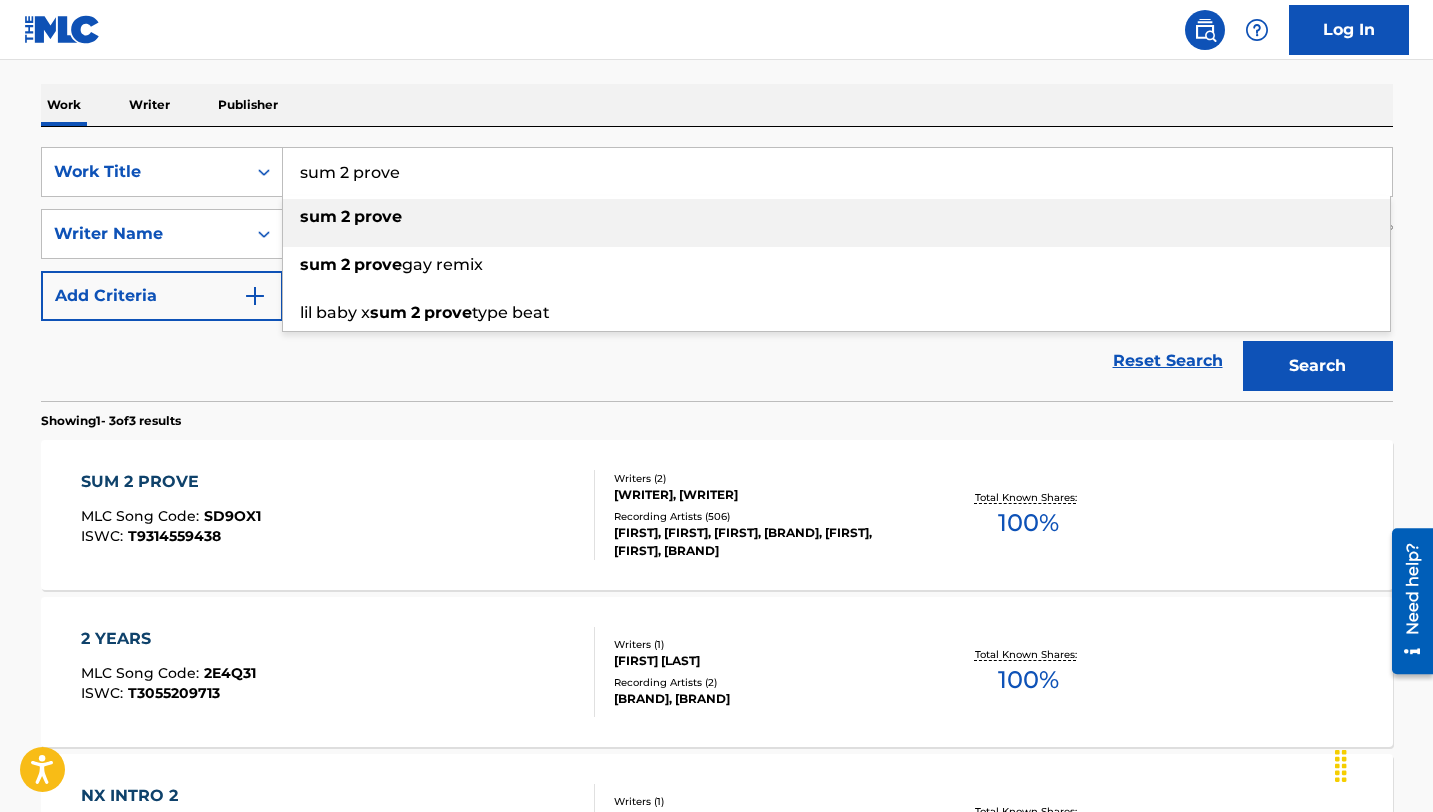 click on "sum 2 prove" at bounding box center (837, 172) 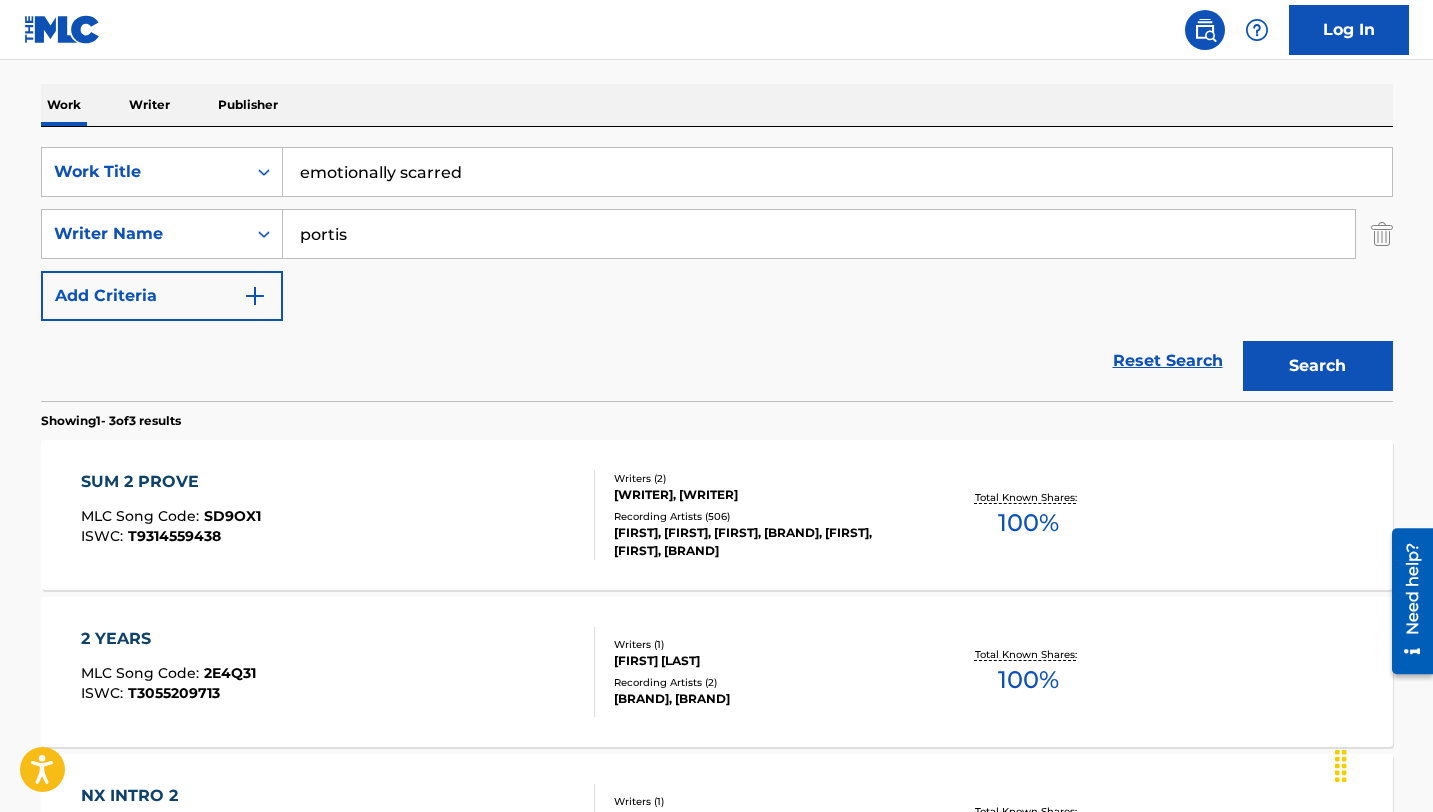 type on "emotionally scarred" 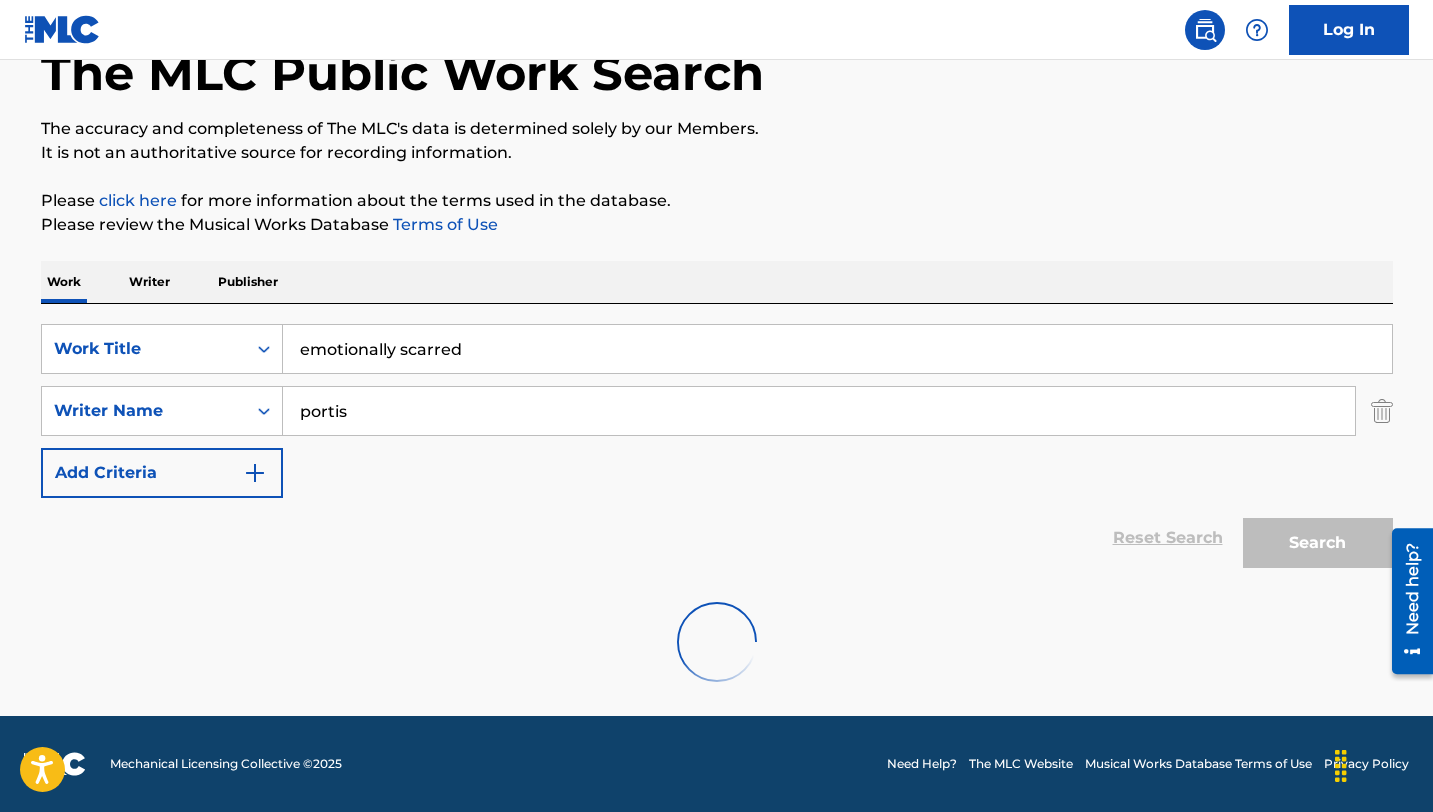 scroll, scrollTop: 276, scrollLeft: 0, axis: vertical 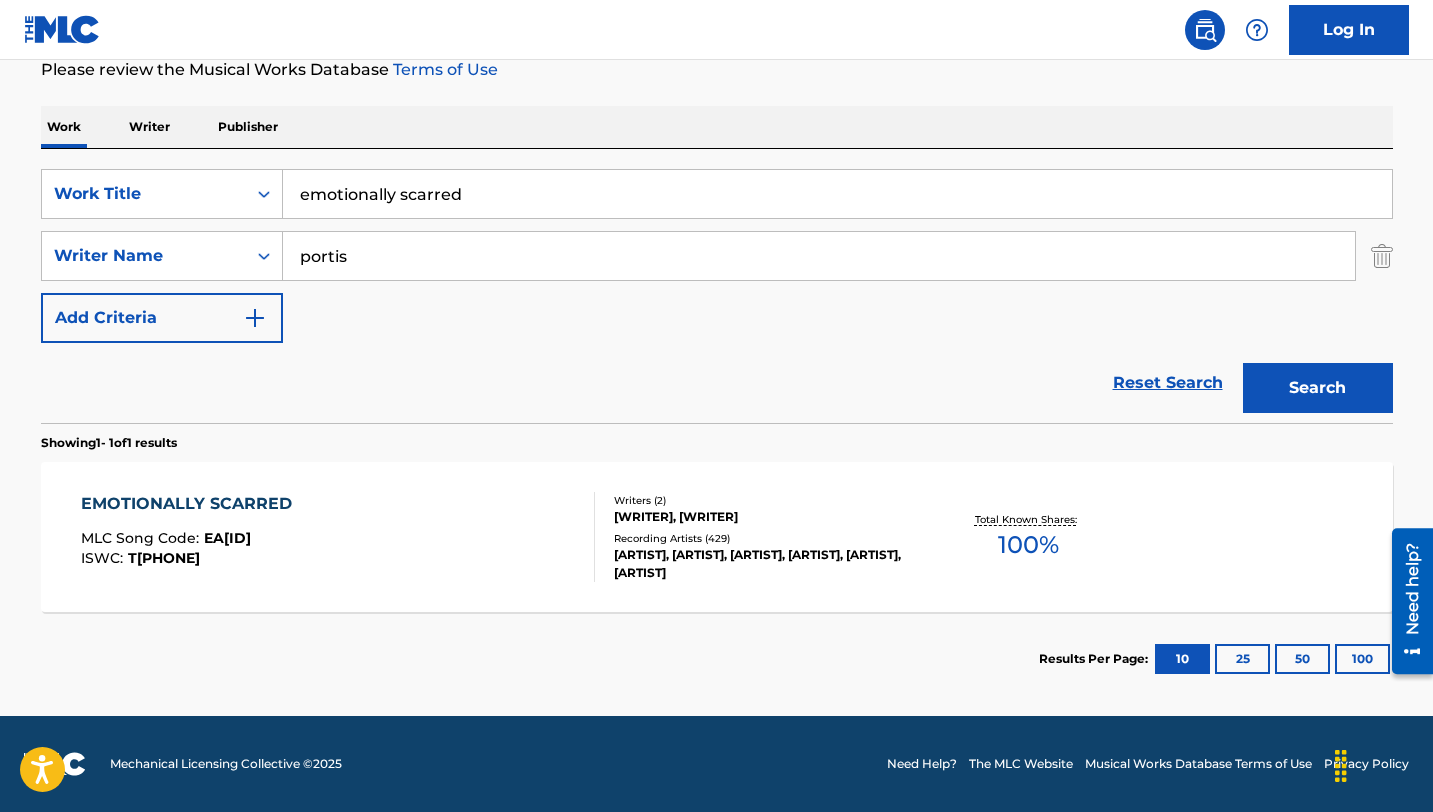click on "EMOTIONALLY SCARRED" at bounding box center [191, 504] 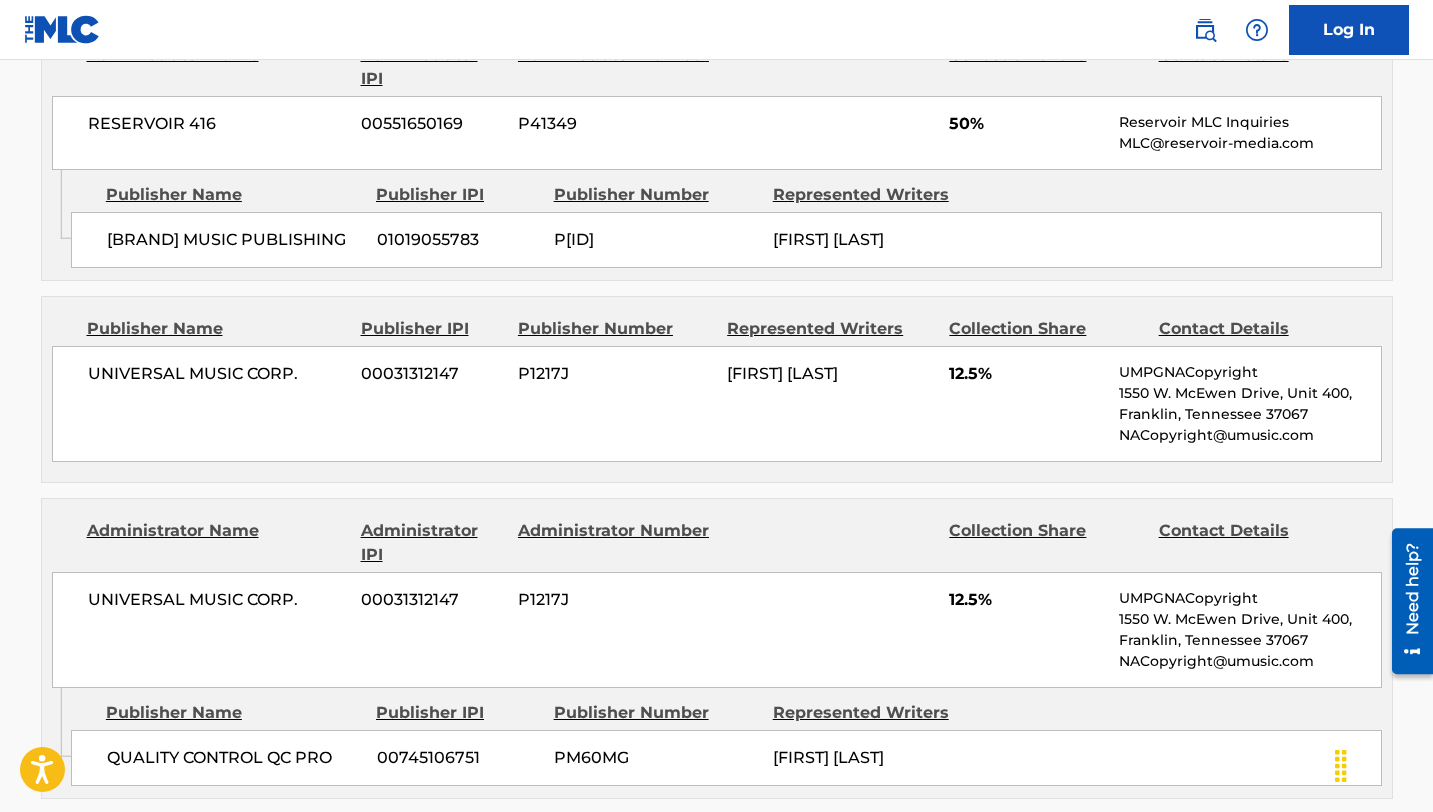 scroll, scrollTop: 1003, scrollLeft: 0, axis: vertical 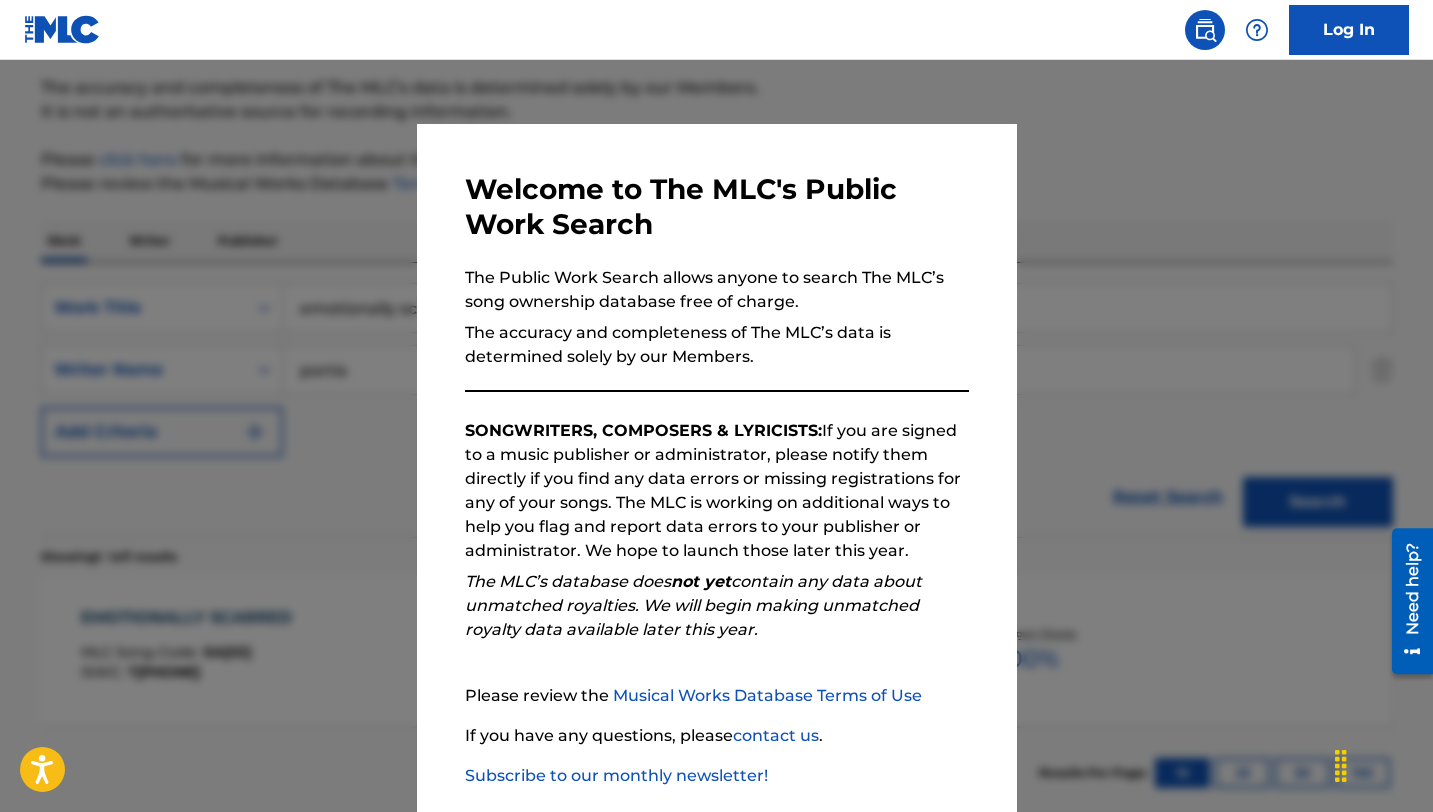 click at bounding box center (716, 466) 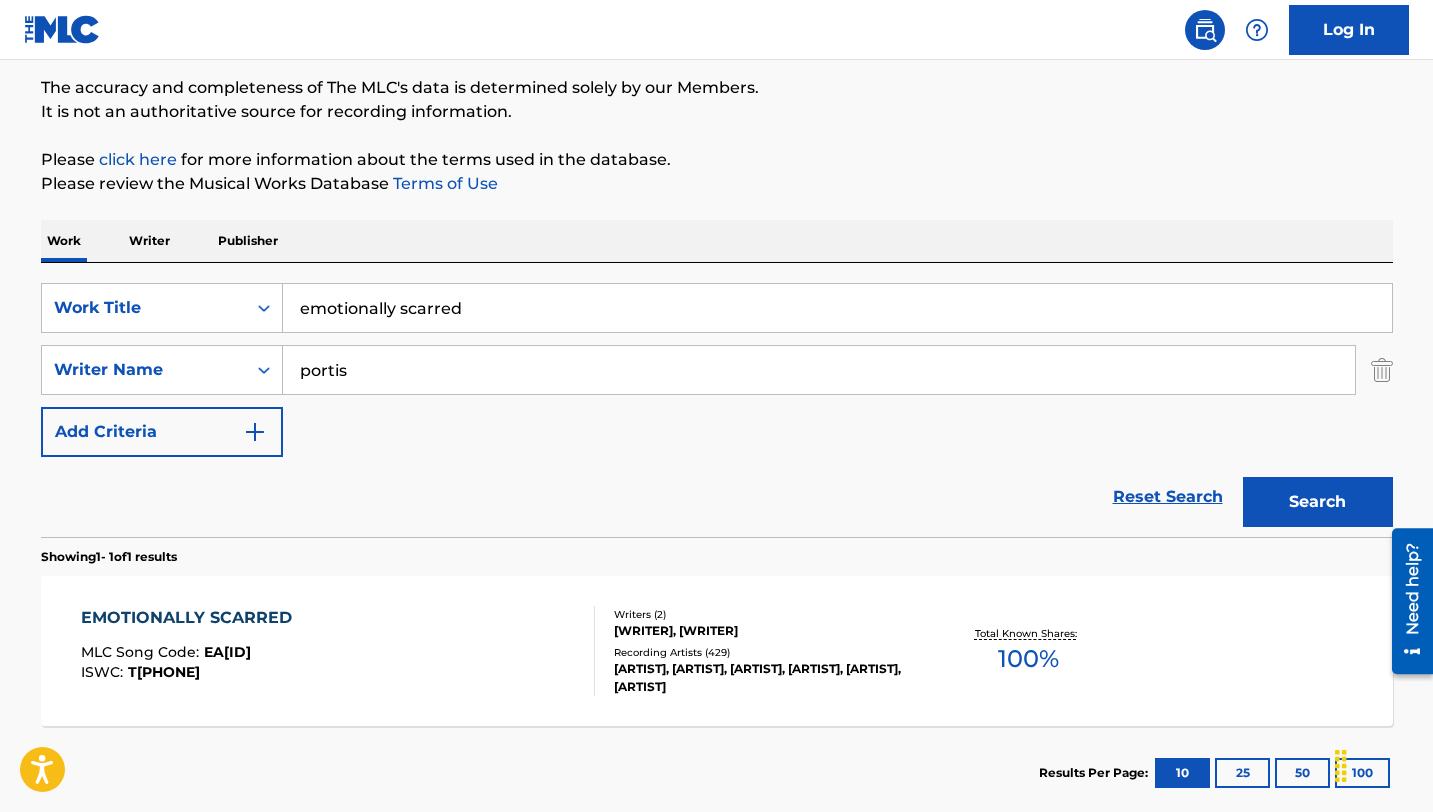 click on "emotionally scarred" at bounding box center [837, 308] 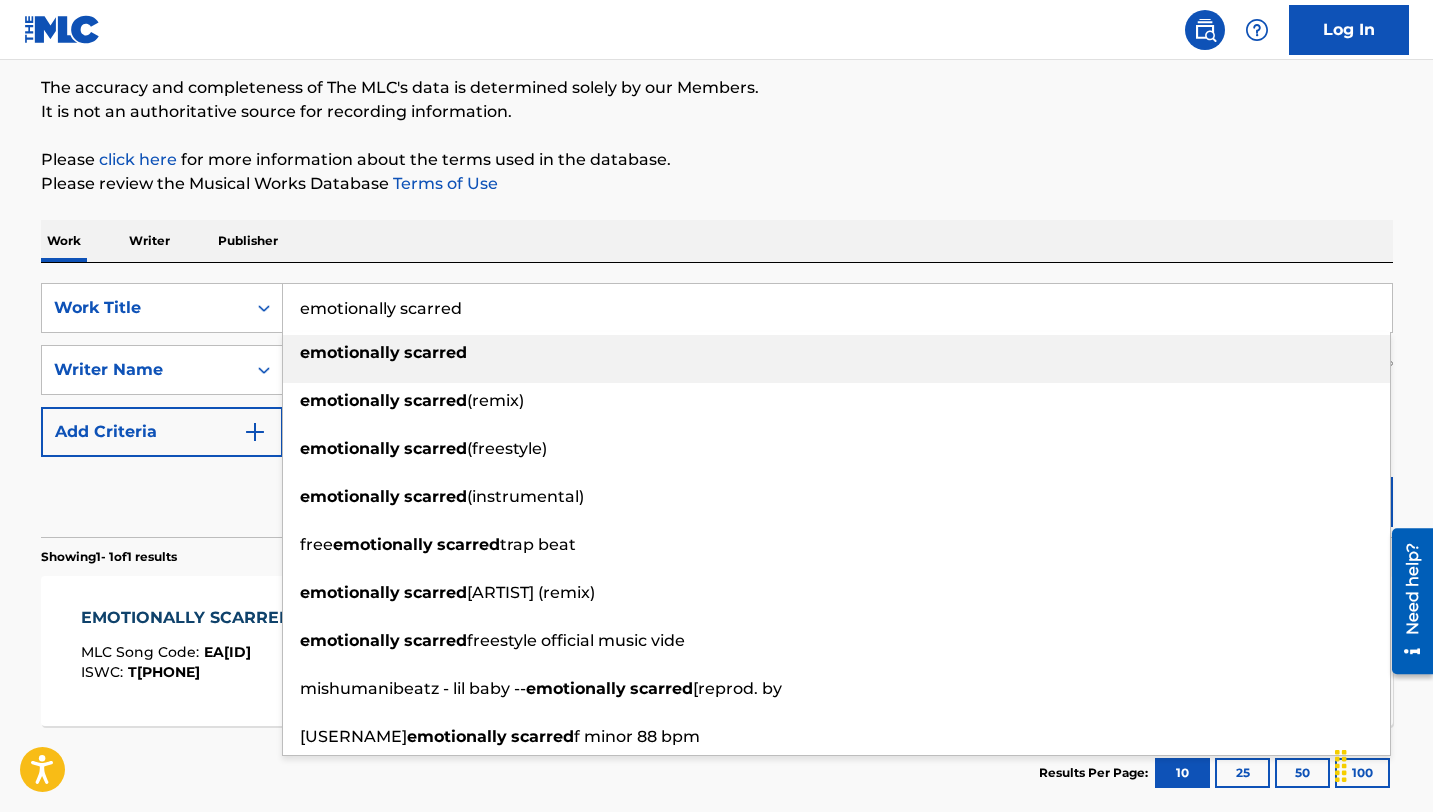 click on "emotionally scarred" at bounding box center [837, 308] 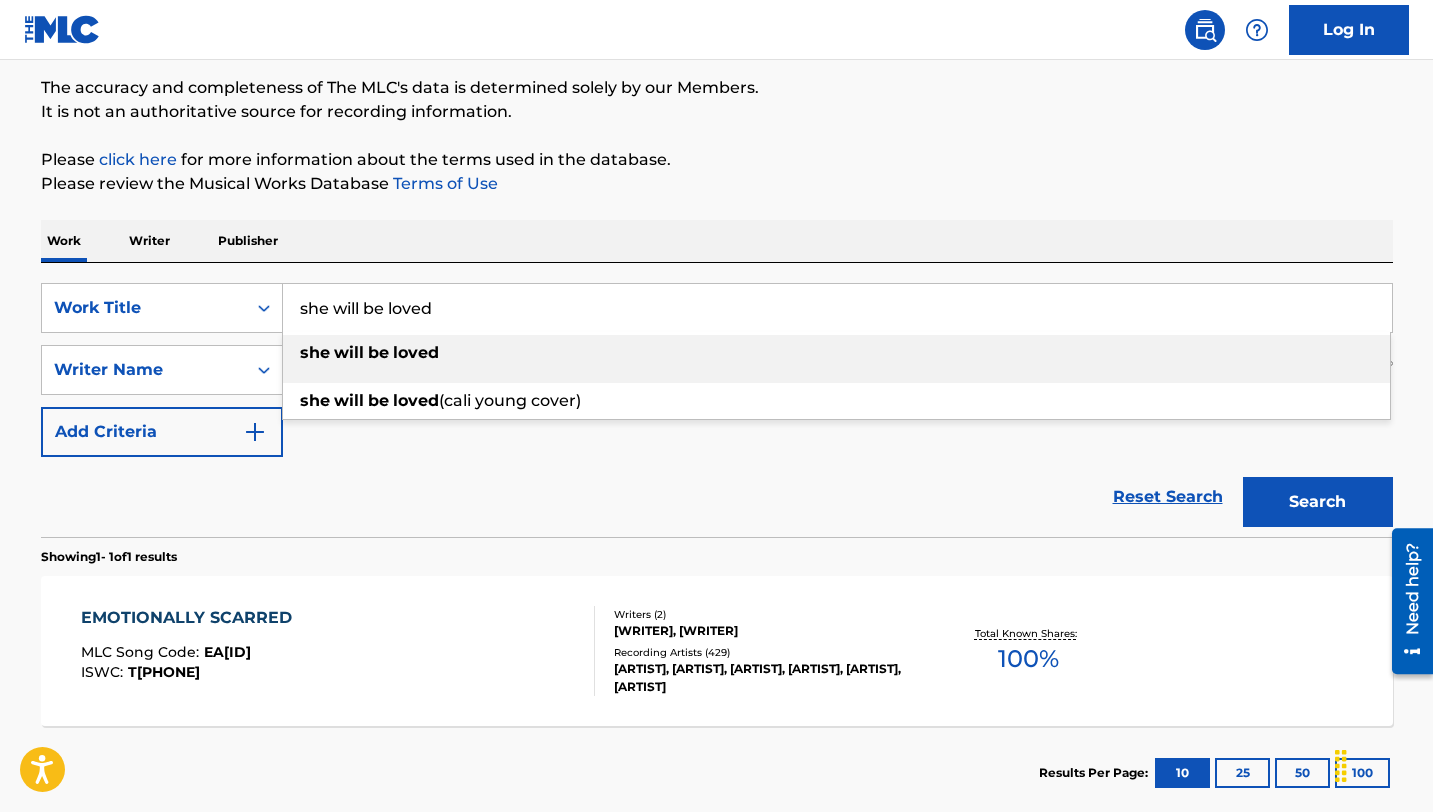 type on "she will be loved" 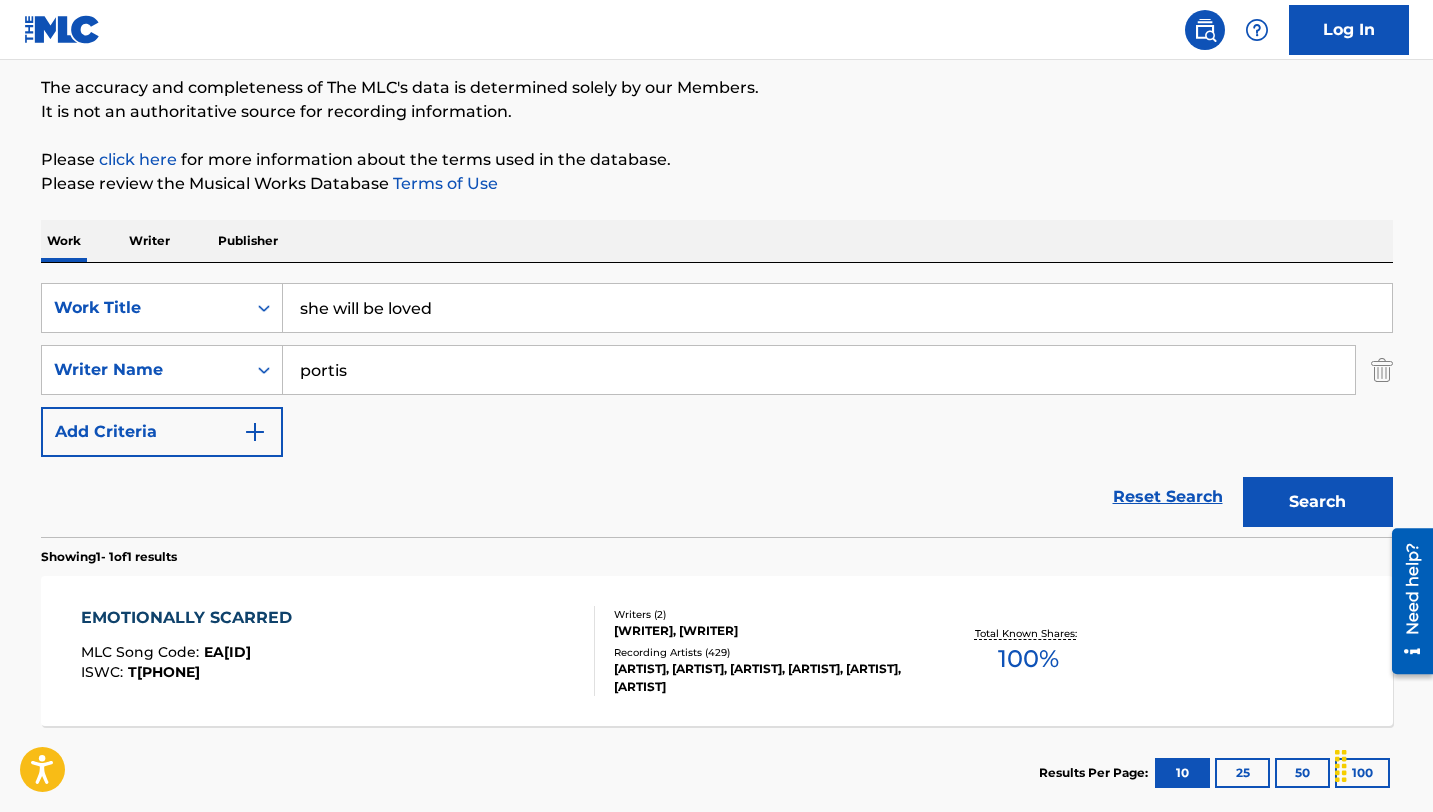 click on "portis" at bounding box center (819, 370) 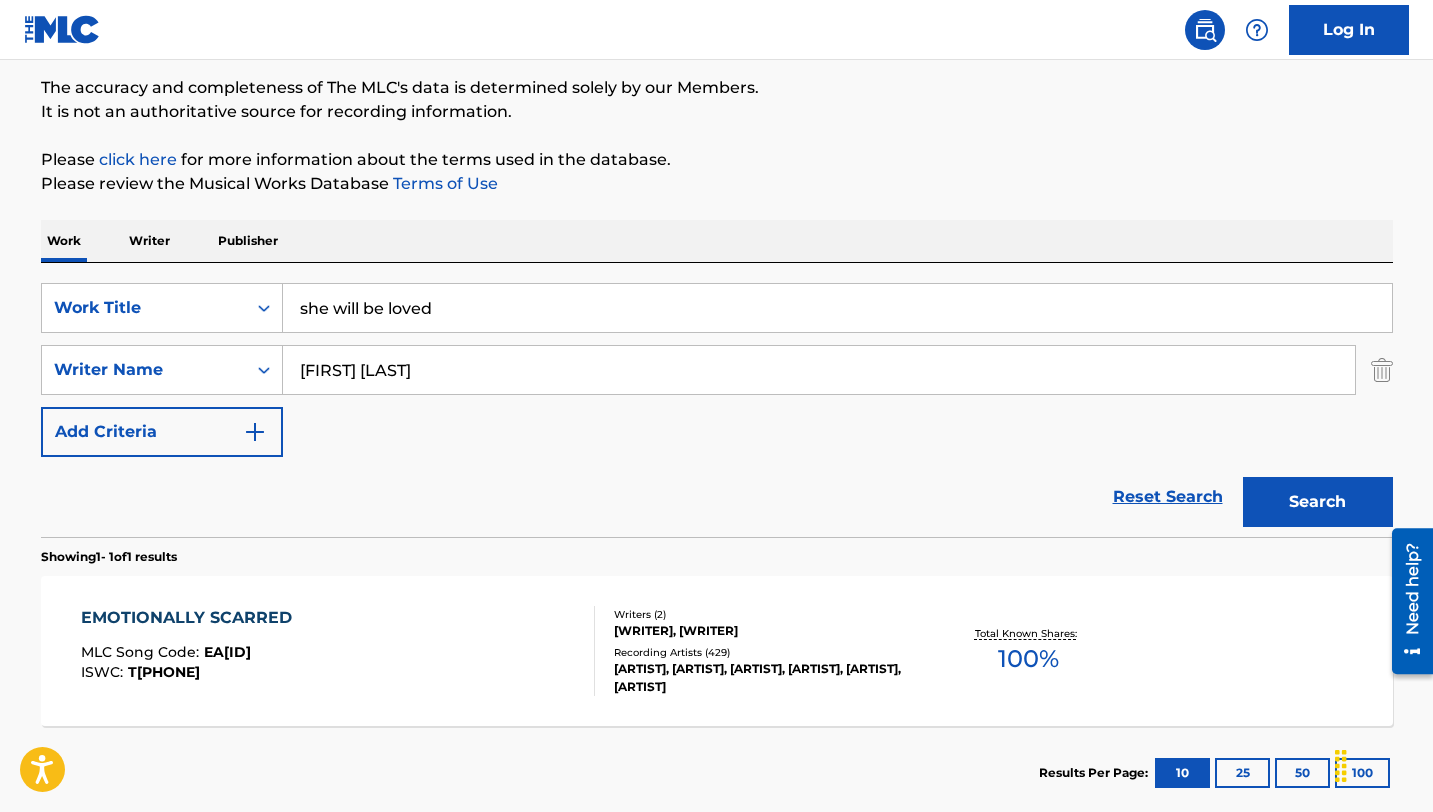 type on "[FIRST] [LAST]" 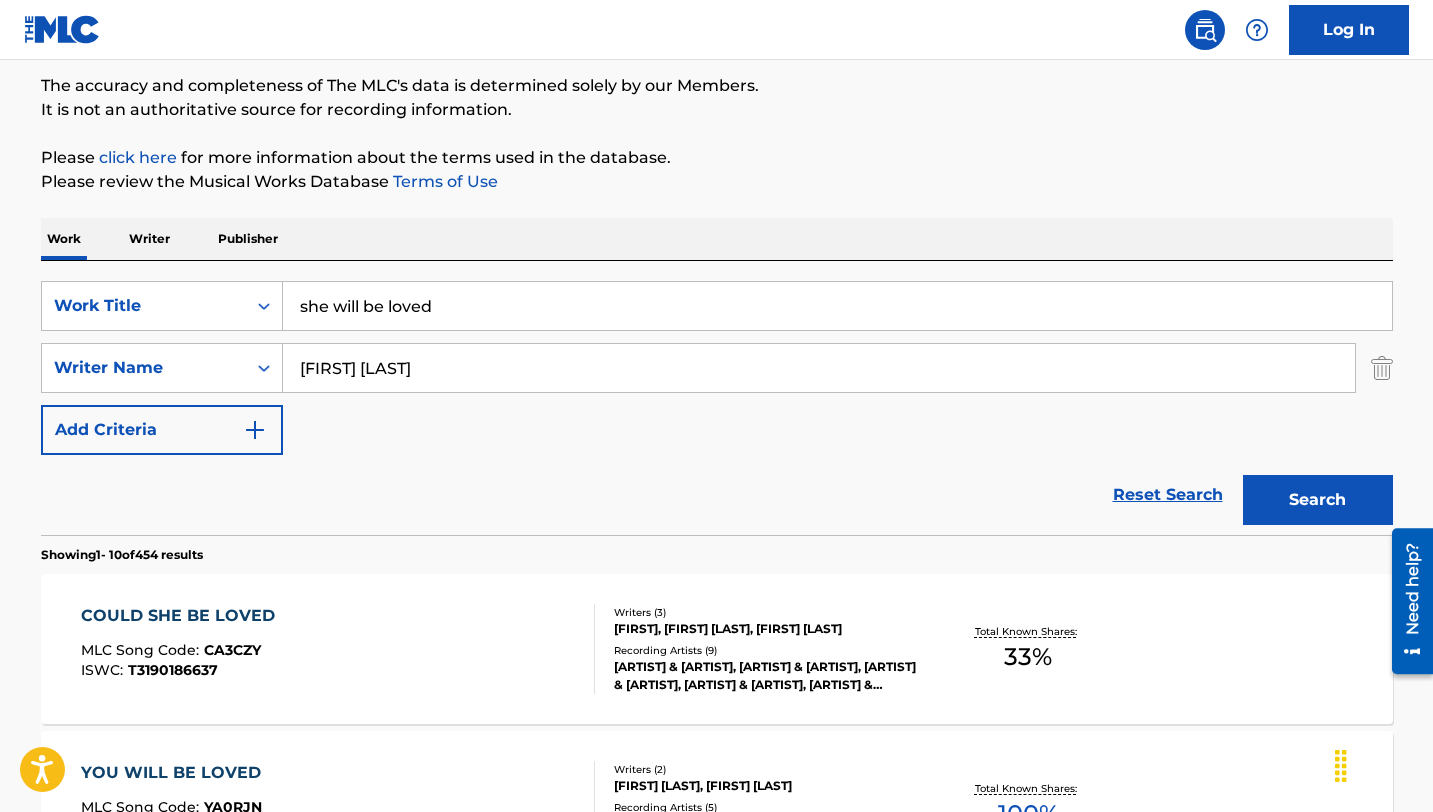 scroll, scrollTop: 0, scrollLeft: 0, axis: both 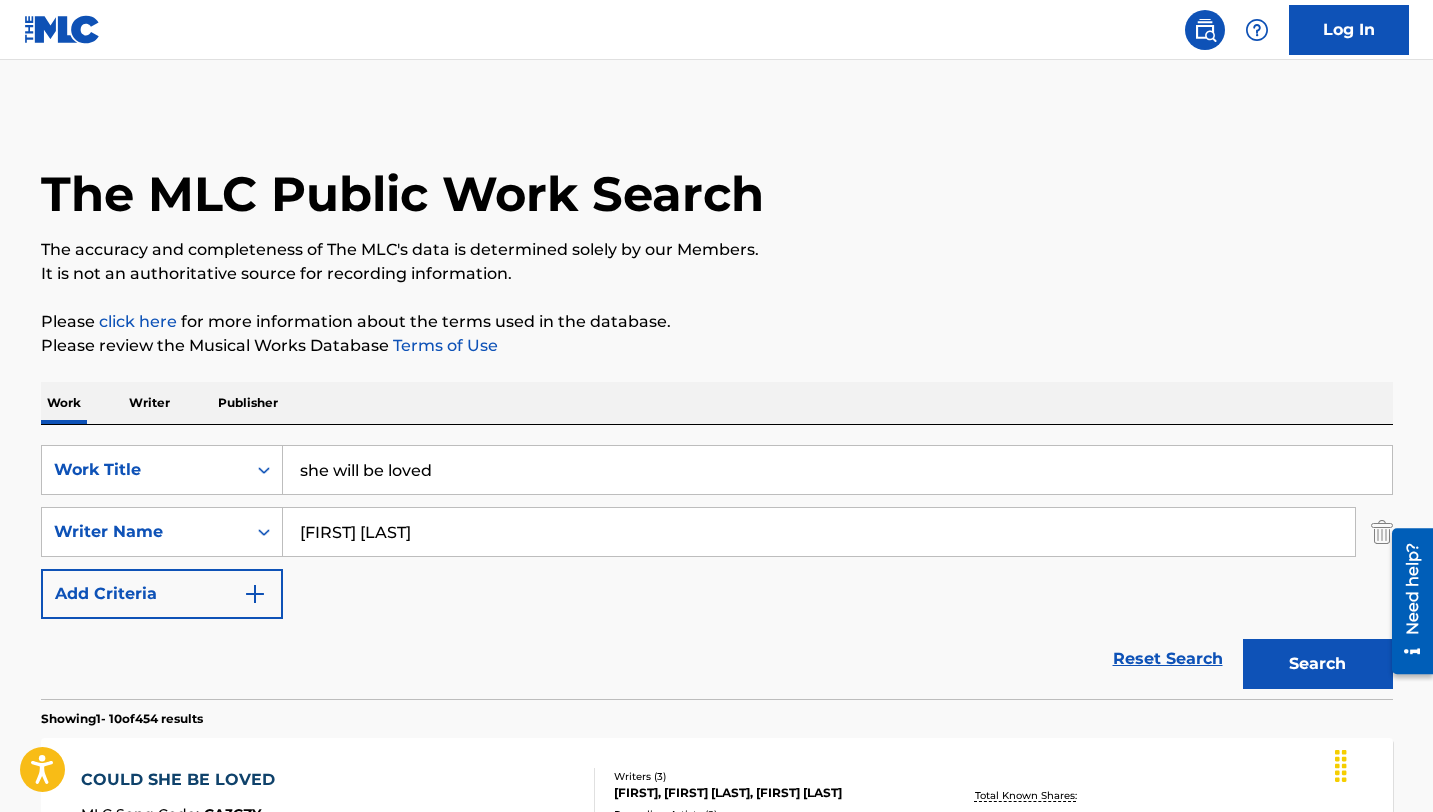 click on "she will be loved" at bounding box center [837, 470] 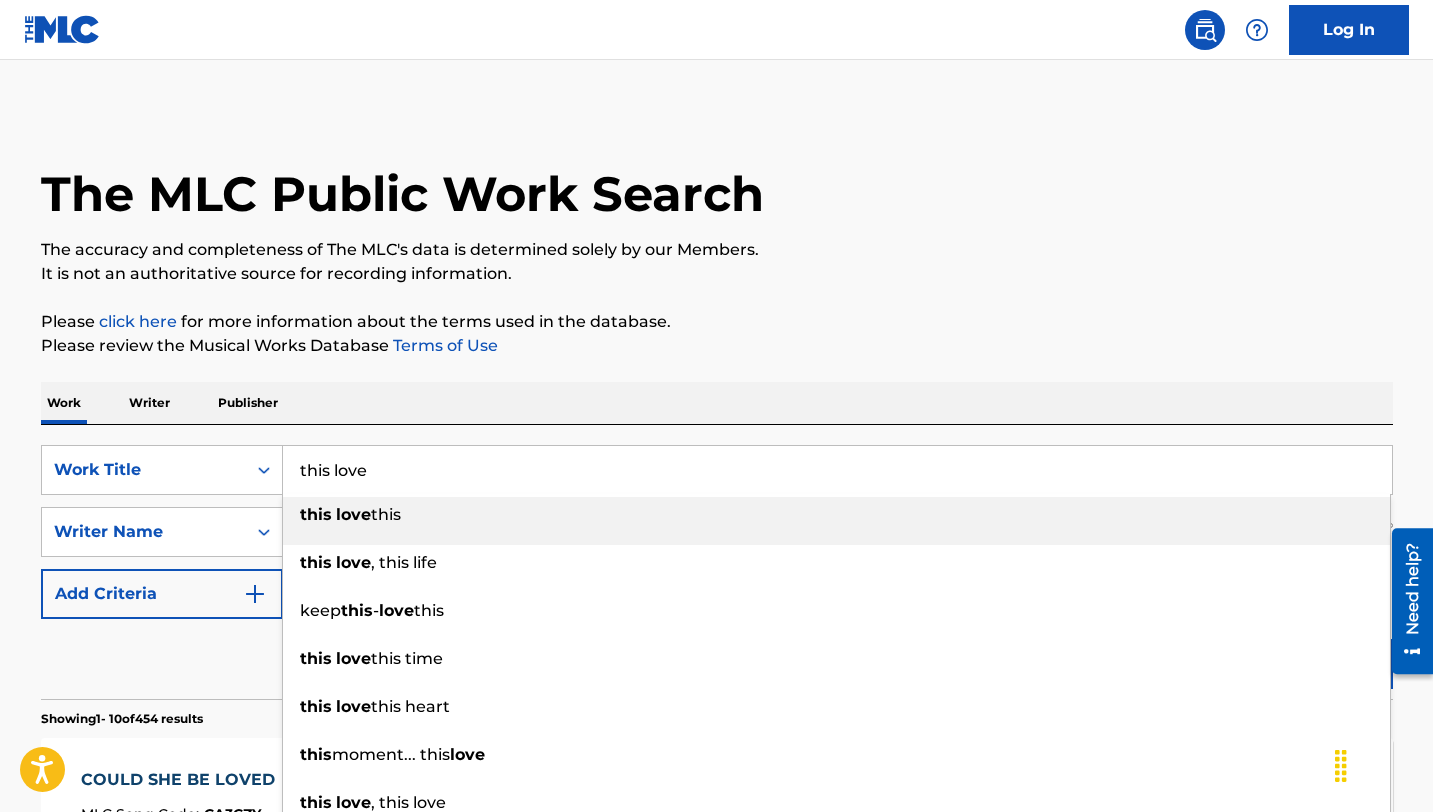 click on "Please   click here   for more information about the terms used in the database." at bounding box center [717, 322] 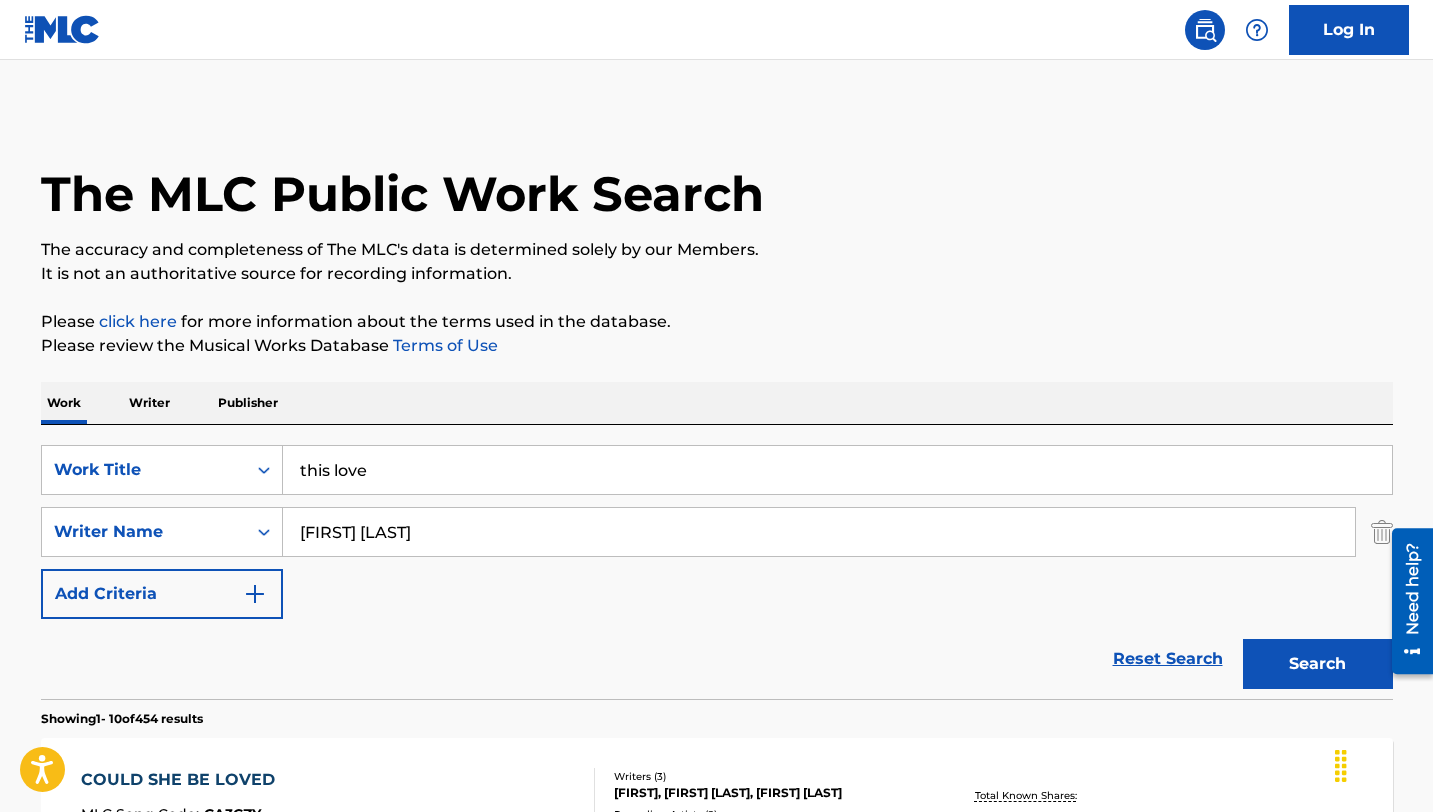 click on "Search" at bounding box center [1313, 659] 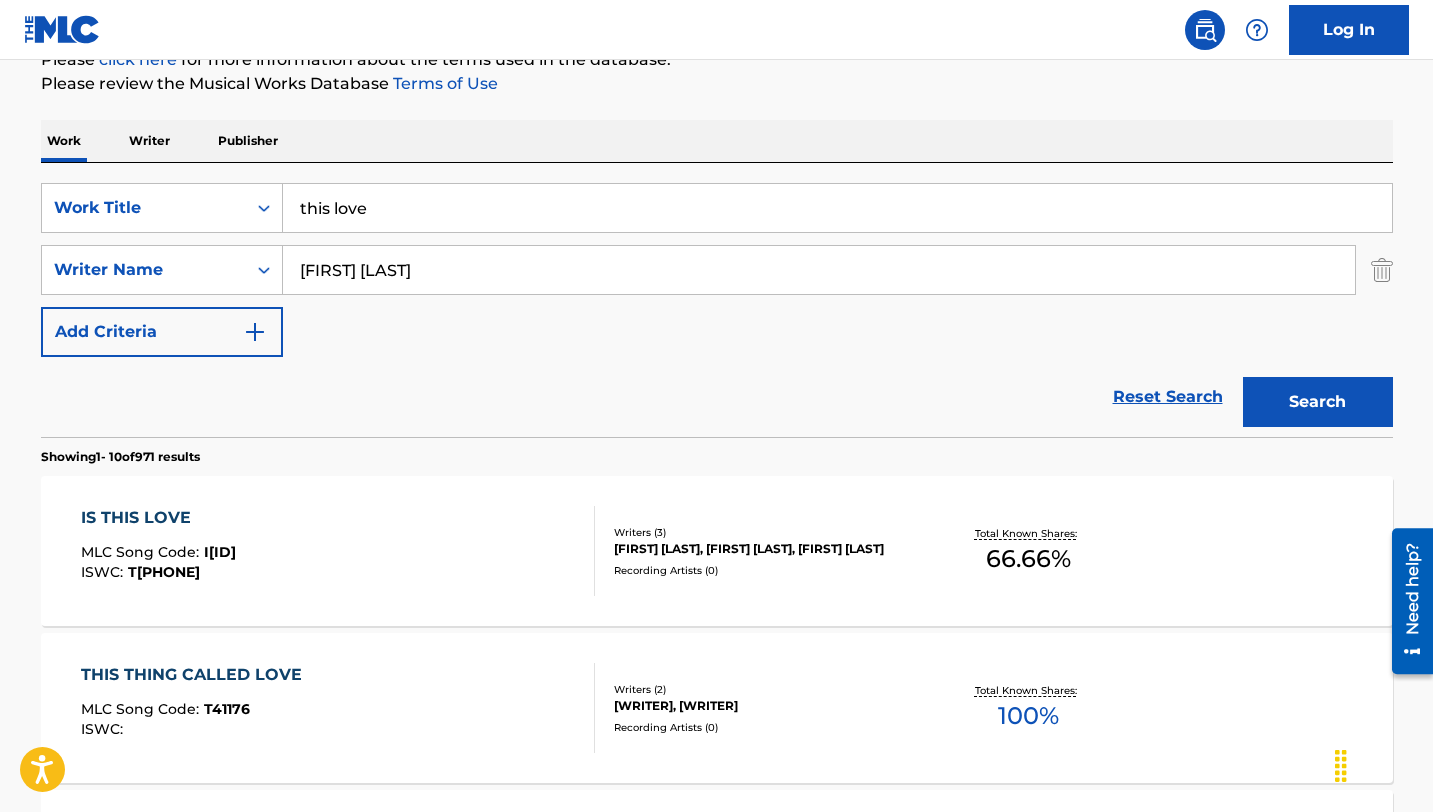 scroll, scrollTop: 0, scrollLeft: 0, axis: both 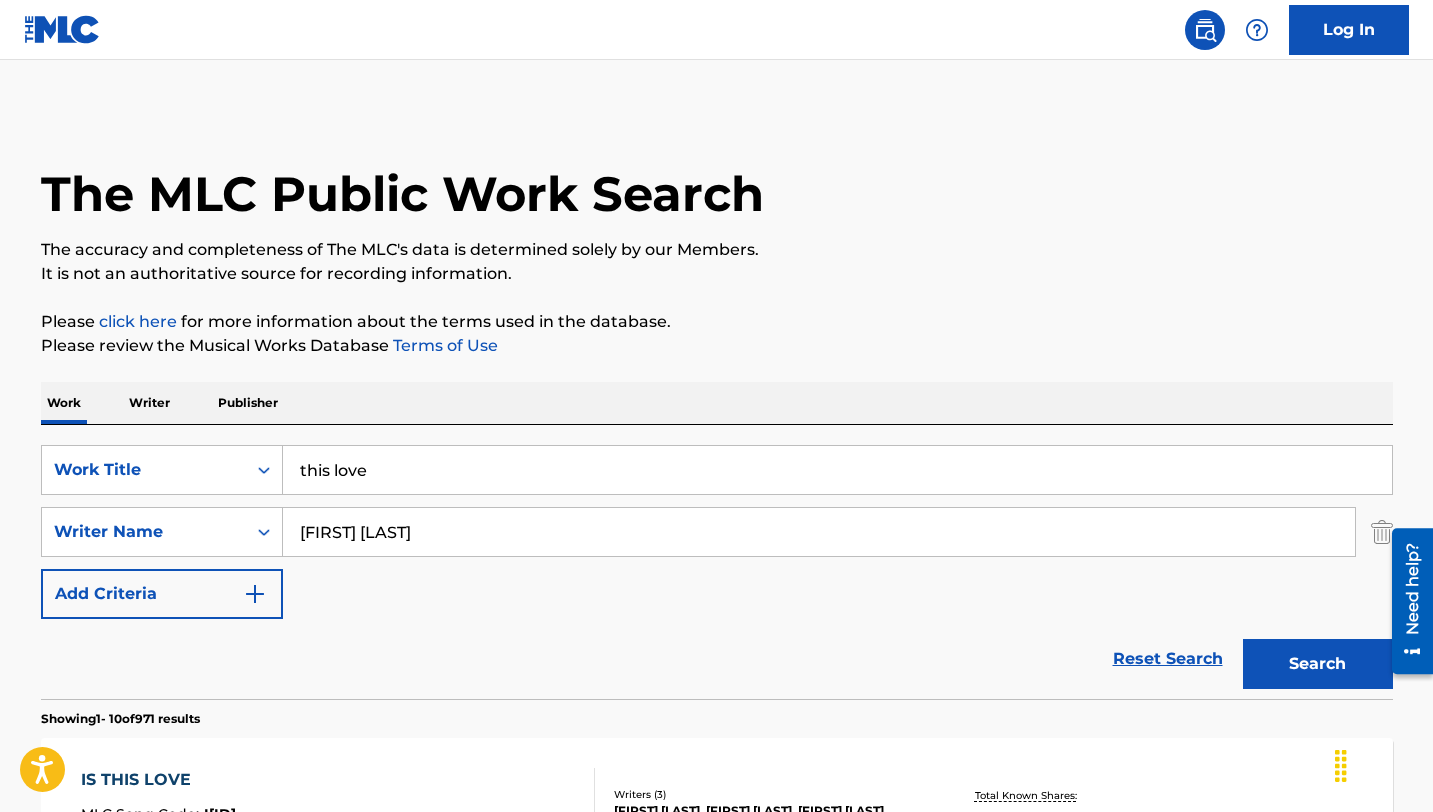 click on "this love" at bounding box center (837, 470) 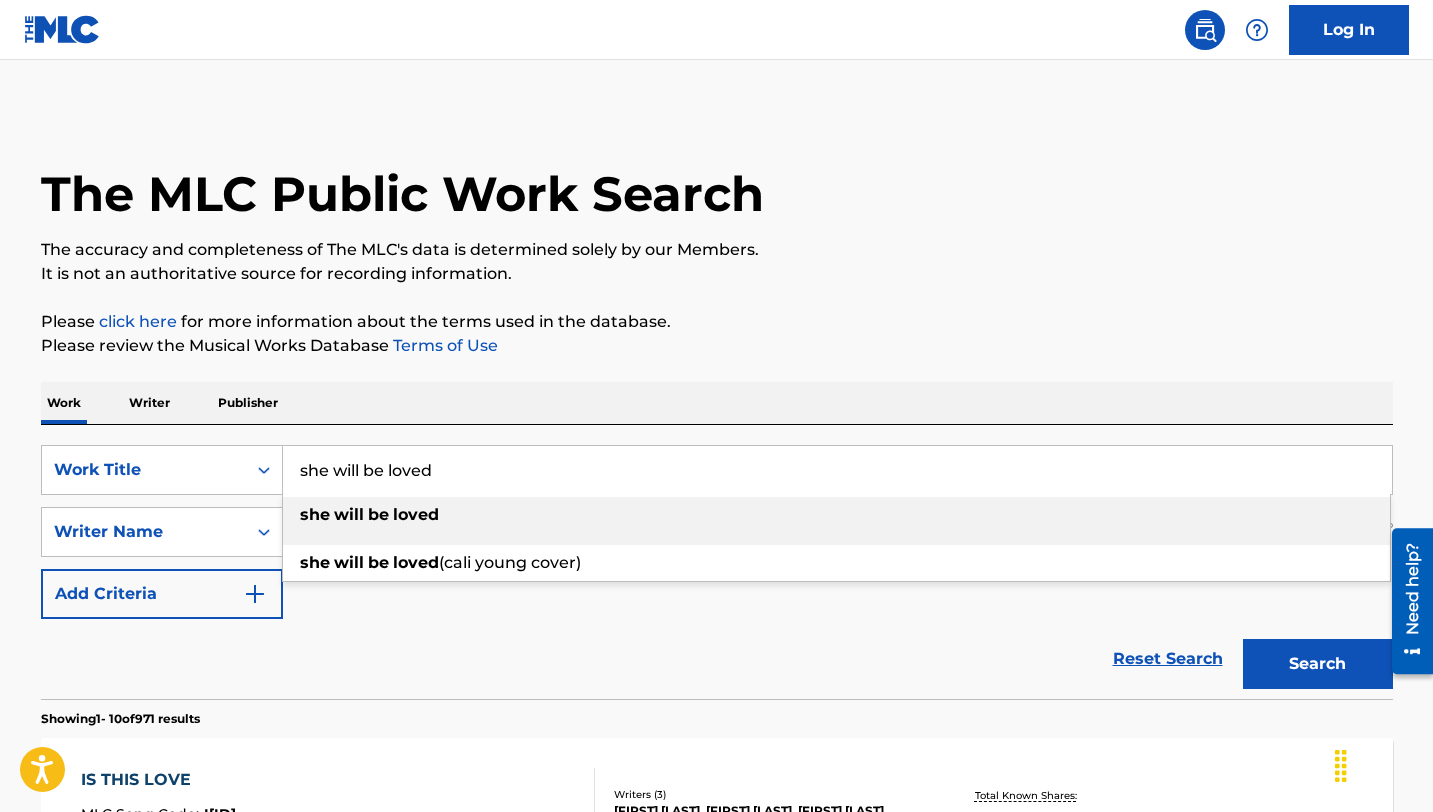 type on "she will be loved" 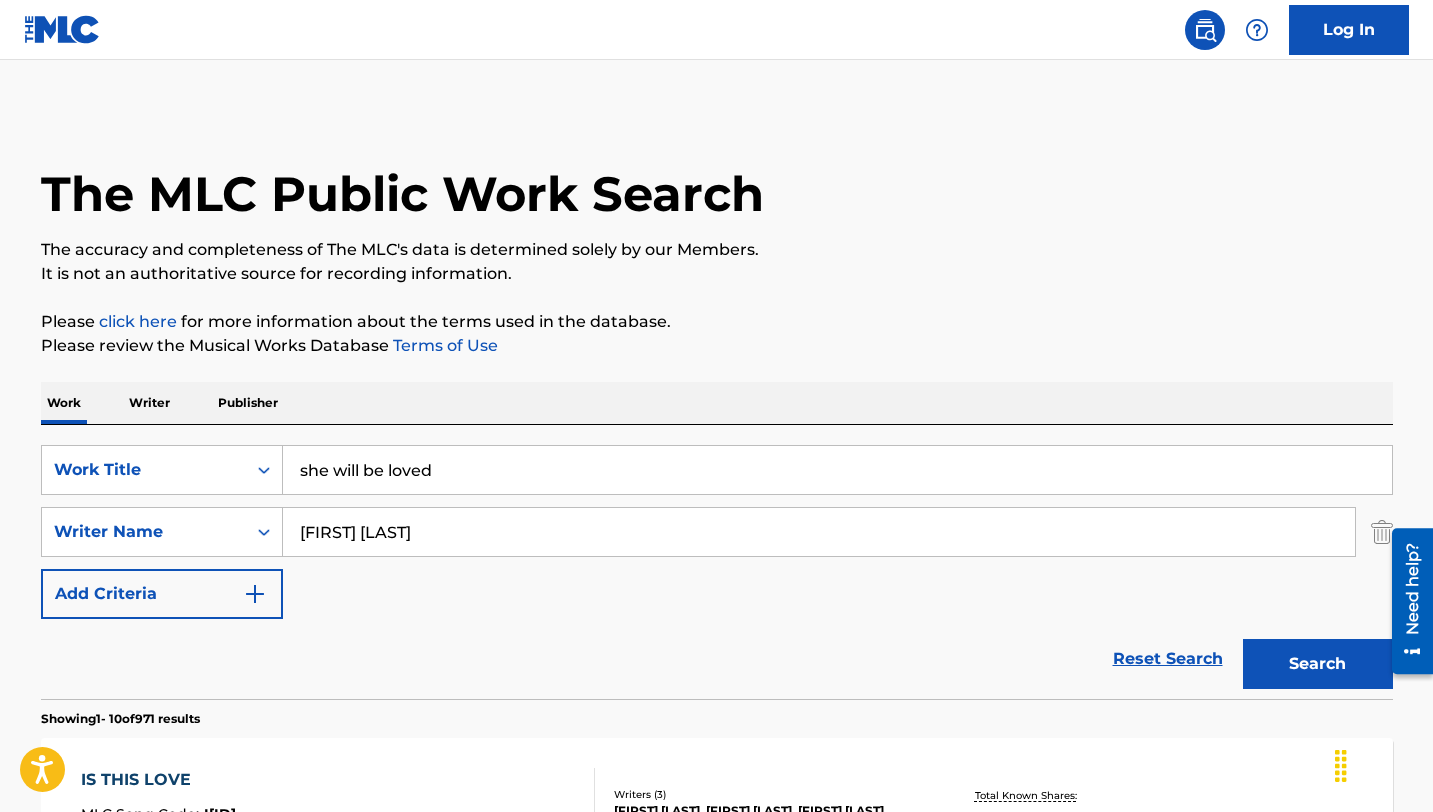 click on "[FIRST] [LAST]" at bounding box center (819, 532) 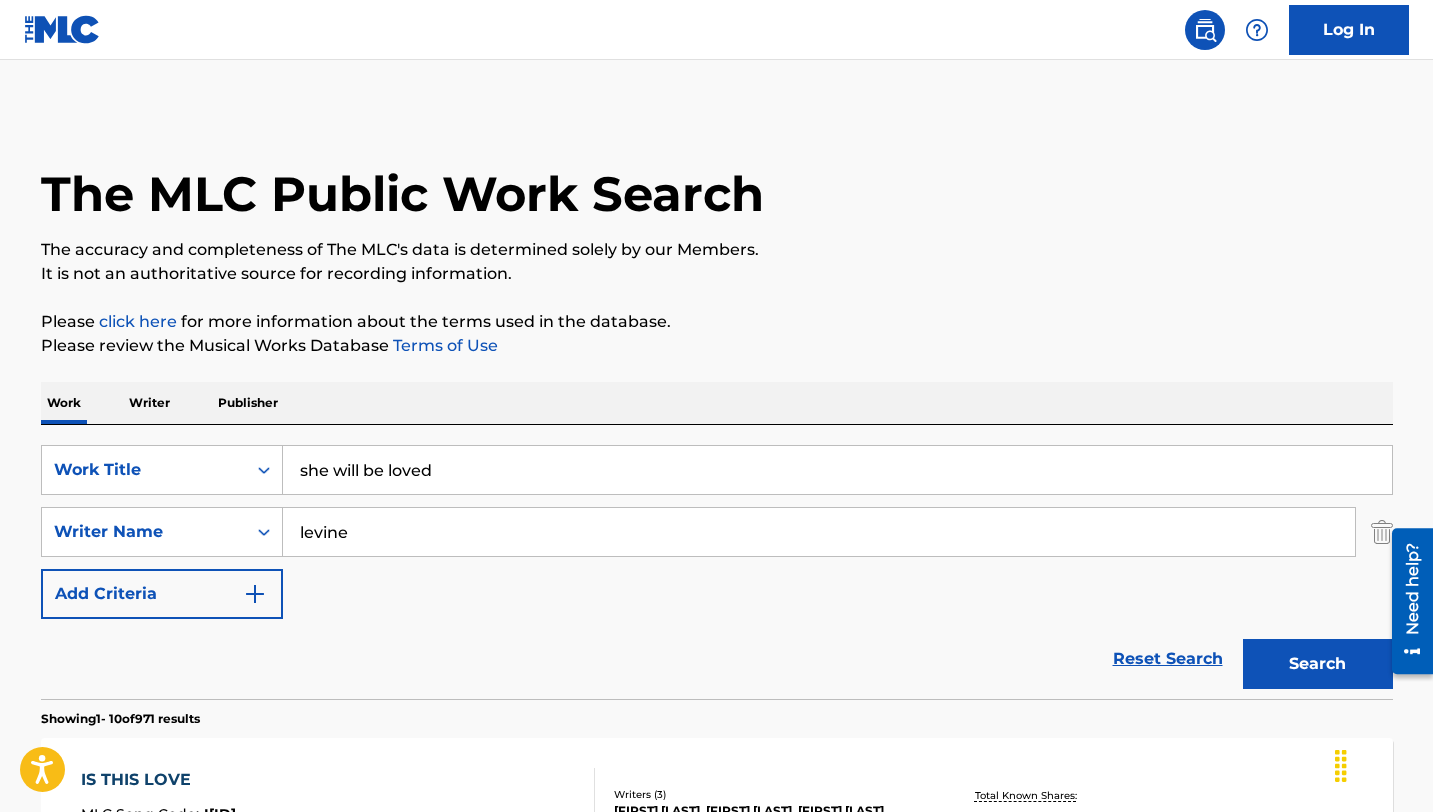 type on "levine" 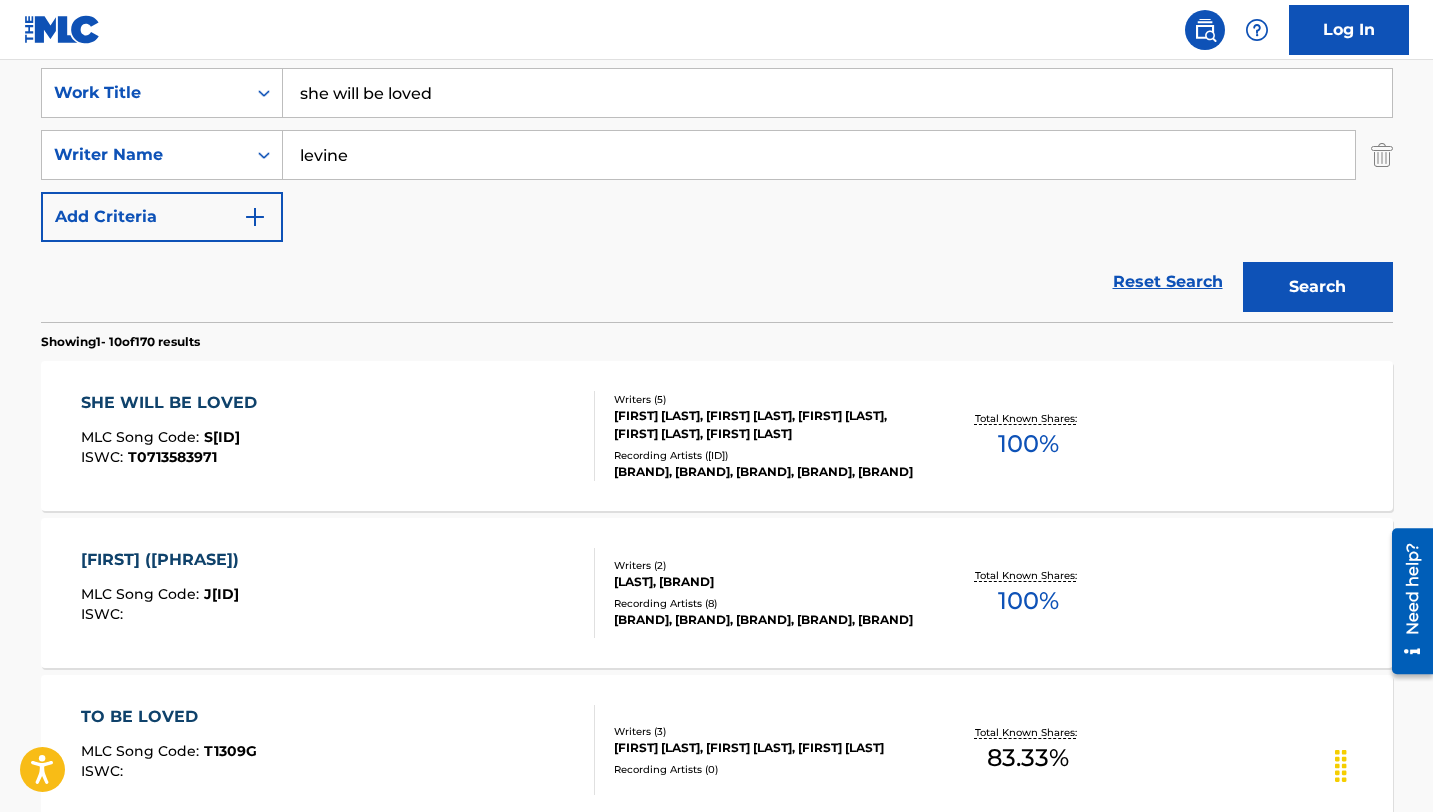 scroll, scrollTop: 442, scrollLeft: 0, axis: vertical 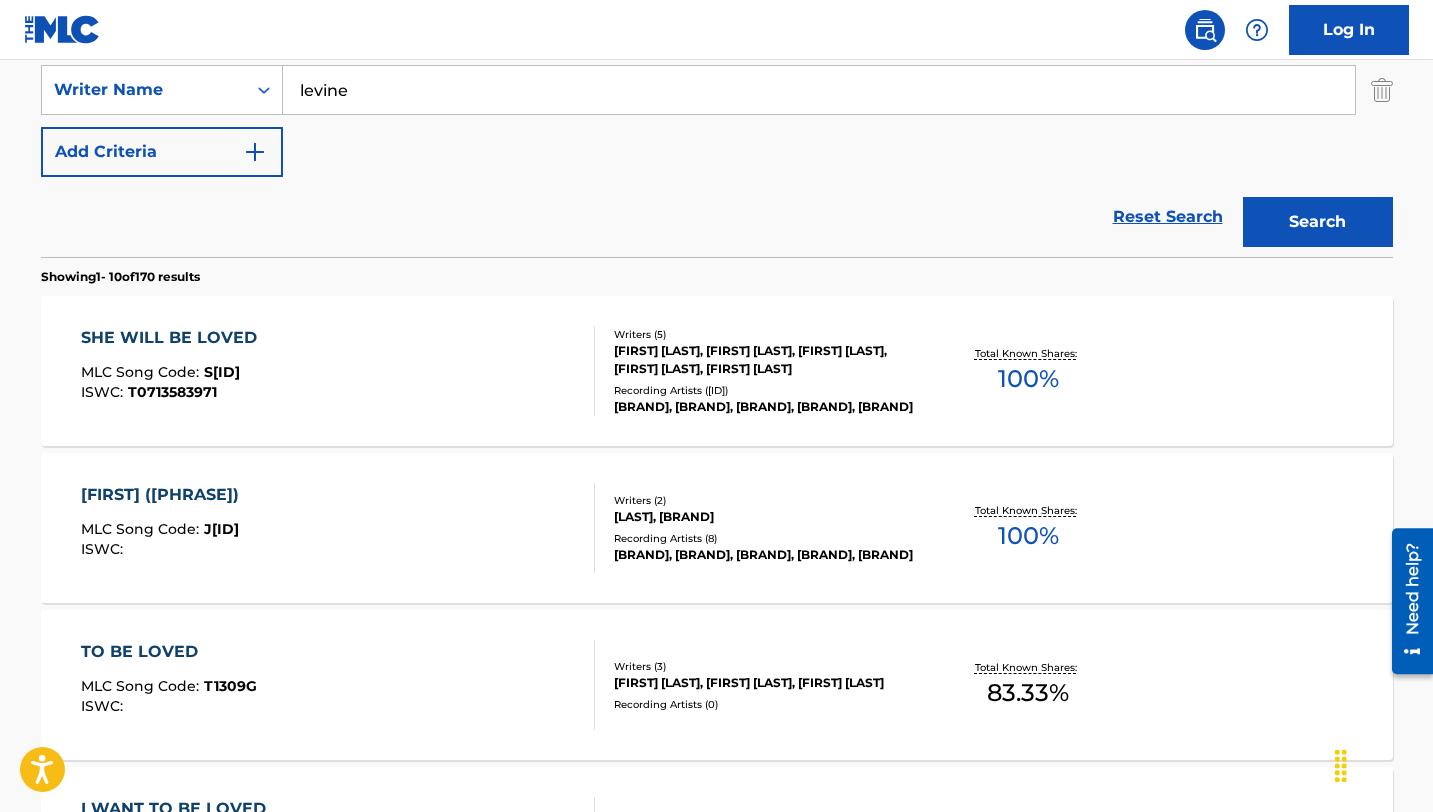 click on "SHE WILL BE LOVED" at bounding box center (174, 338) 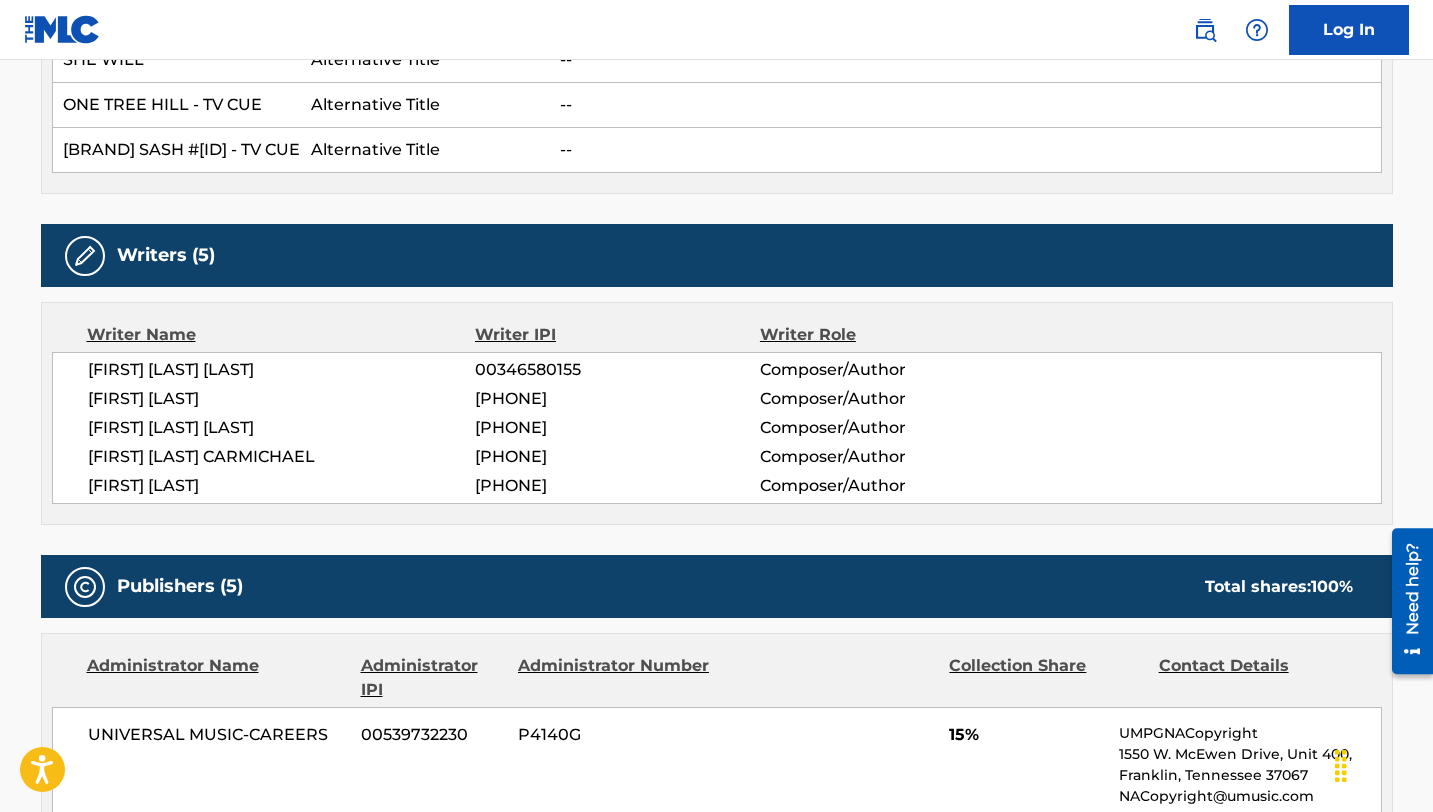 scroll, scrollTop: 731, scrollLeft: 0, axis: vertical 